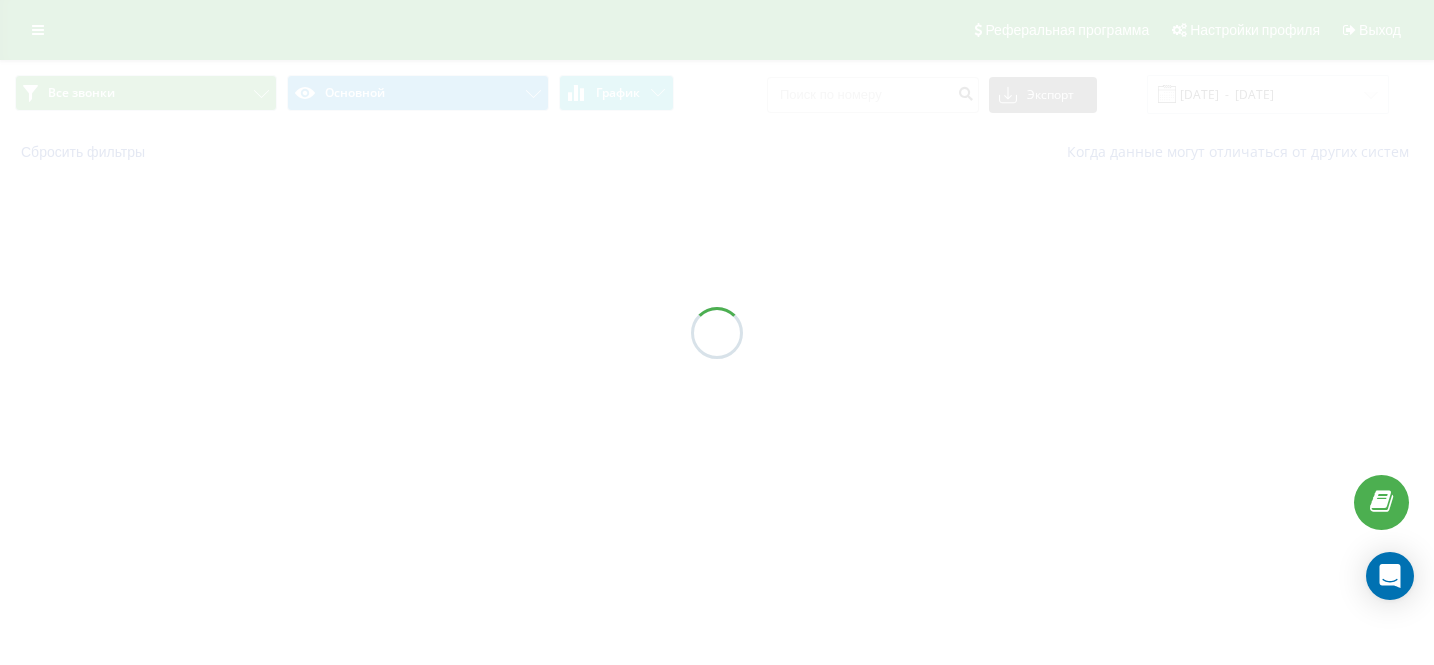 scroll, scrollTop: 0, scrollLeft: 0, axis: both 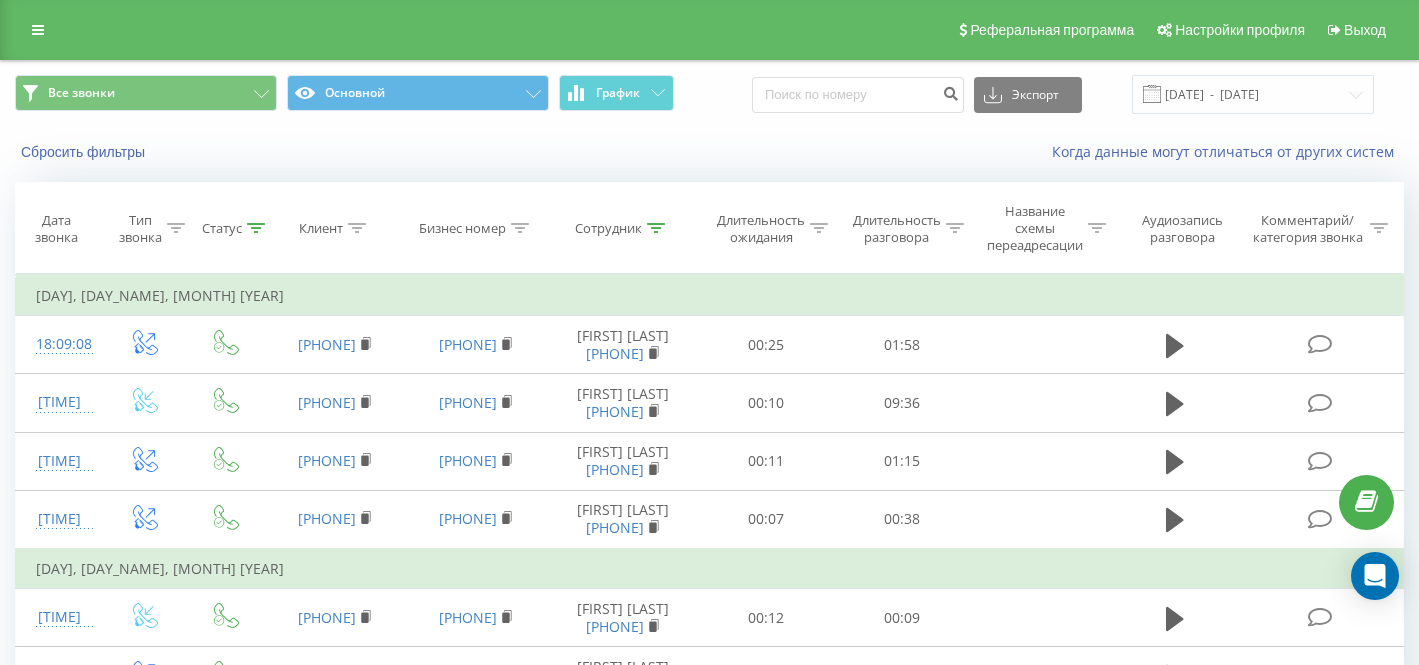 click on "Сбросить фильтры Когда данные могут отличаться от других систем" at bounding box center [709, 152] 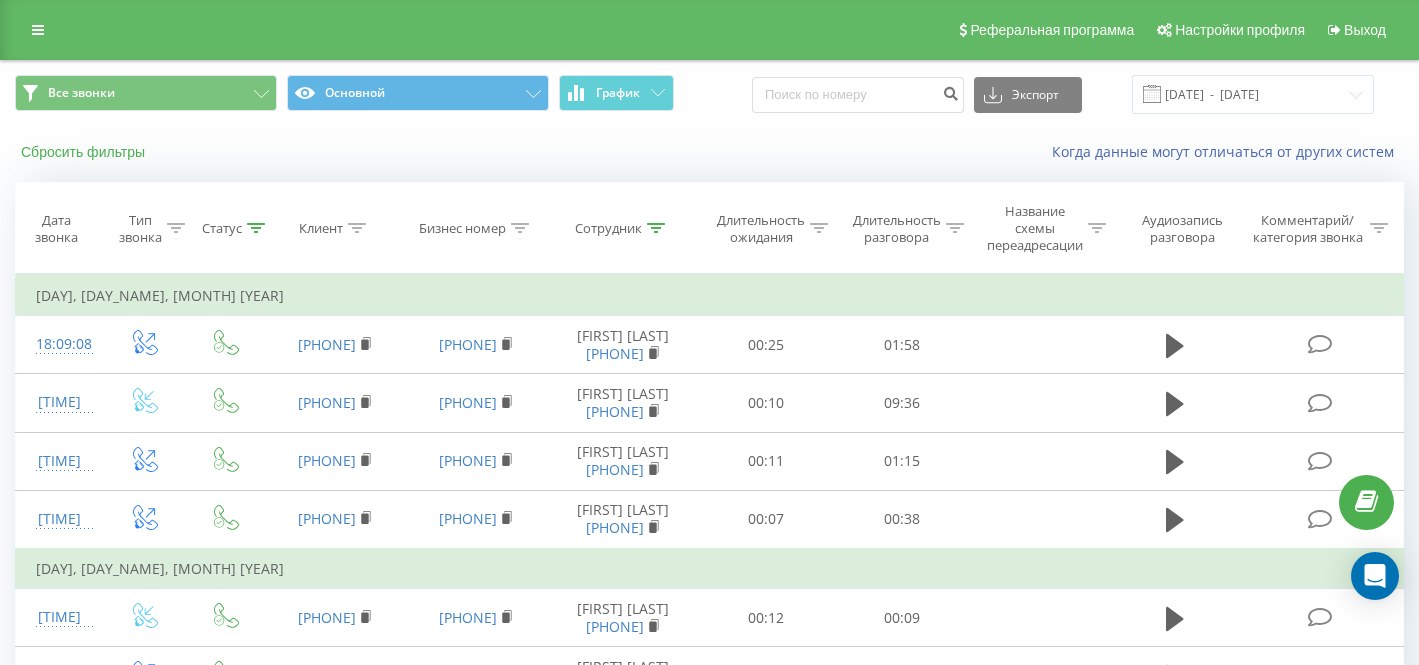click on "Сбросить фильтры" at bounding box center (85, 152) 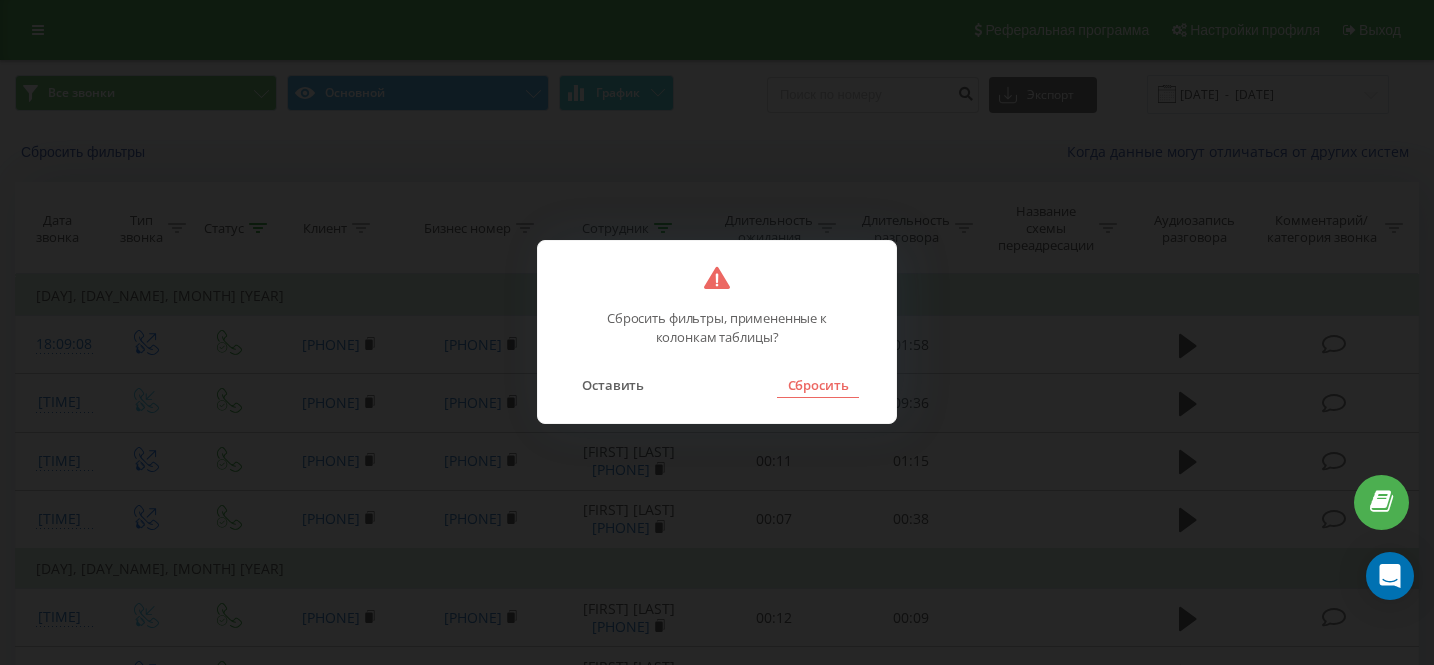 click on "Сбросить" at bounding box center [817, 385] 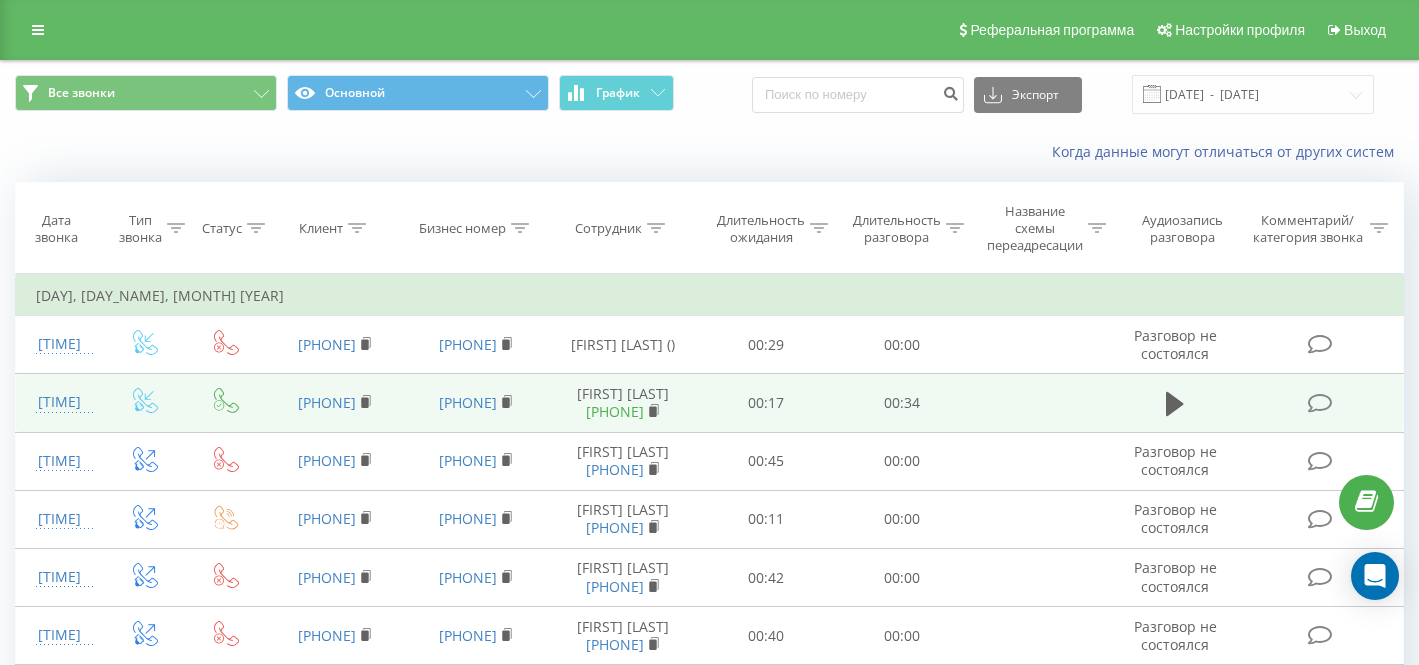 scroll, scrollTop: 4, scrollLeft: 0, axis: vertical 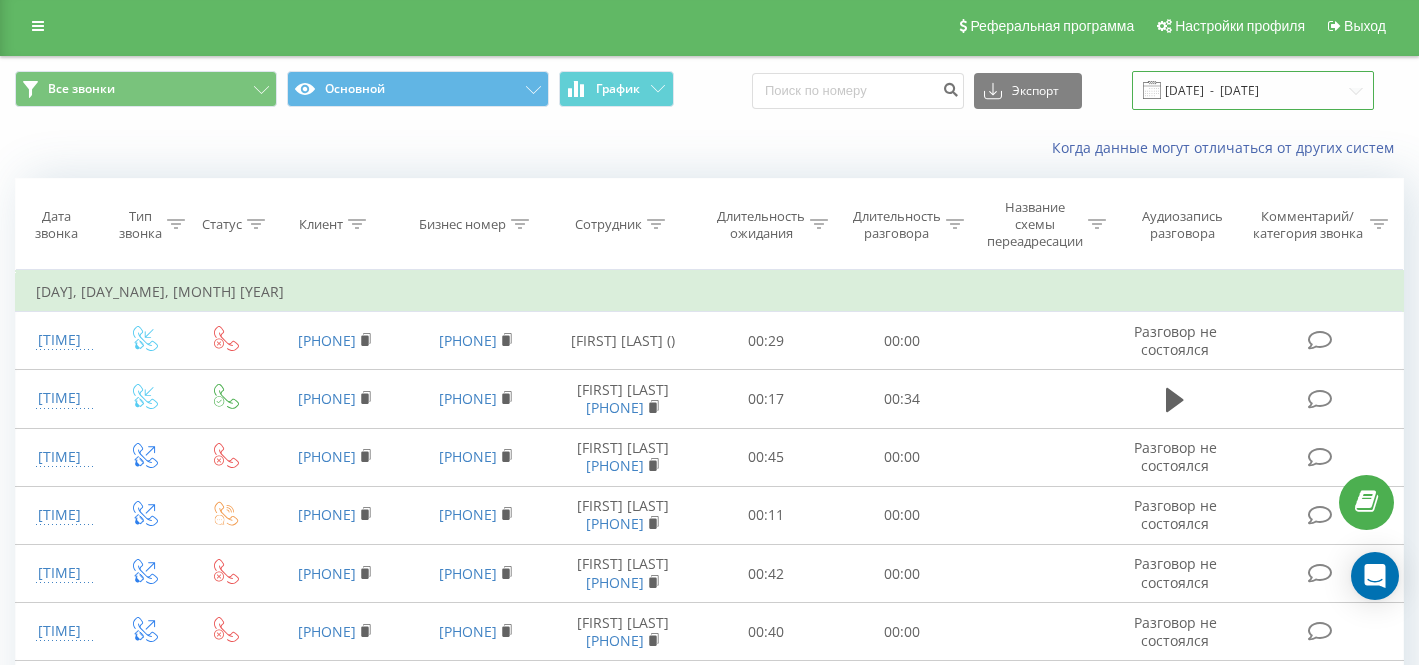 click on "[DATE]  -  [DATE]" at bounding box center [1253, 90] 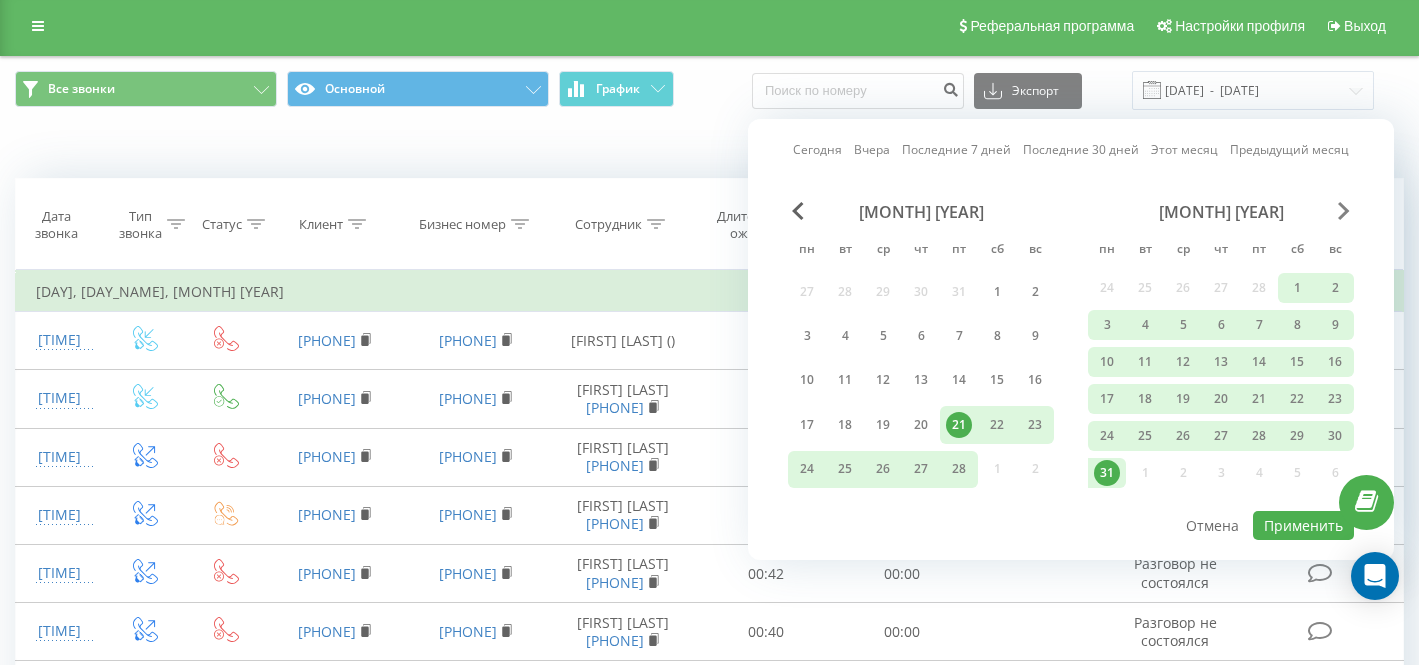 click at bounding box center [1344, 211] 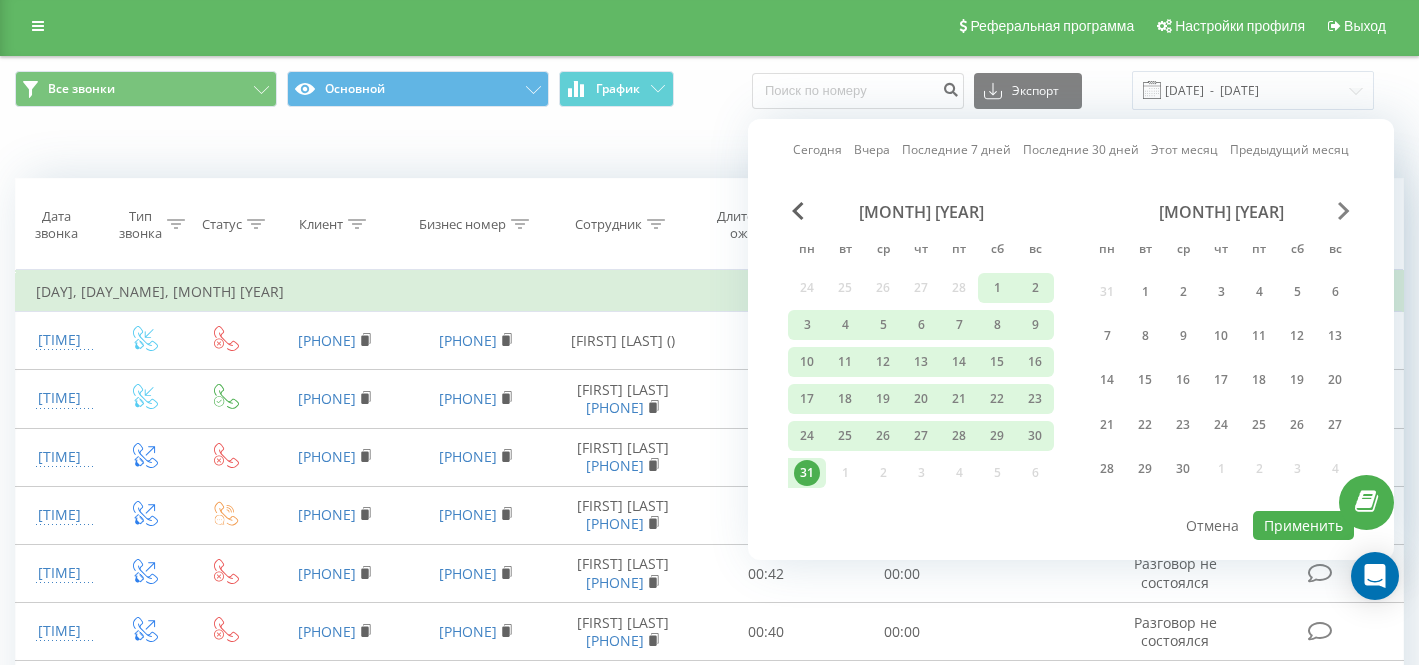 click at bounding box center [1344, 211] 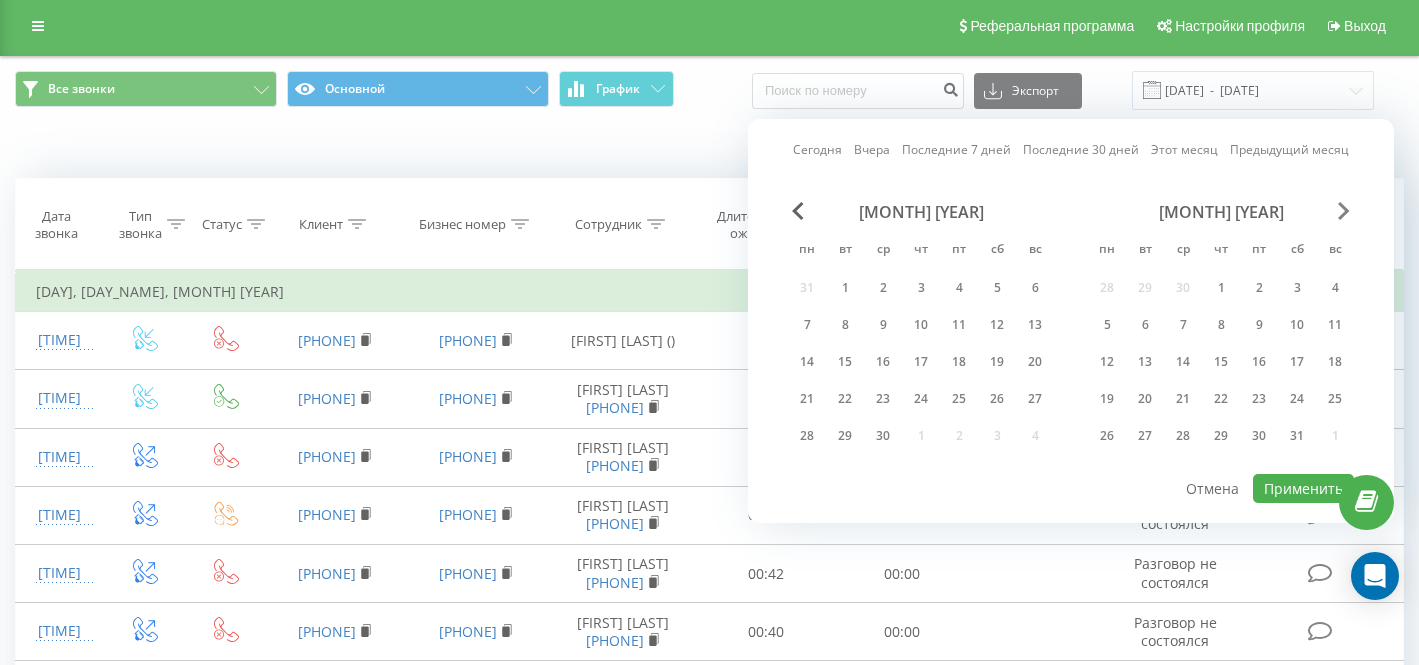 click at bounding box center (1344, 211) 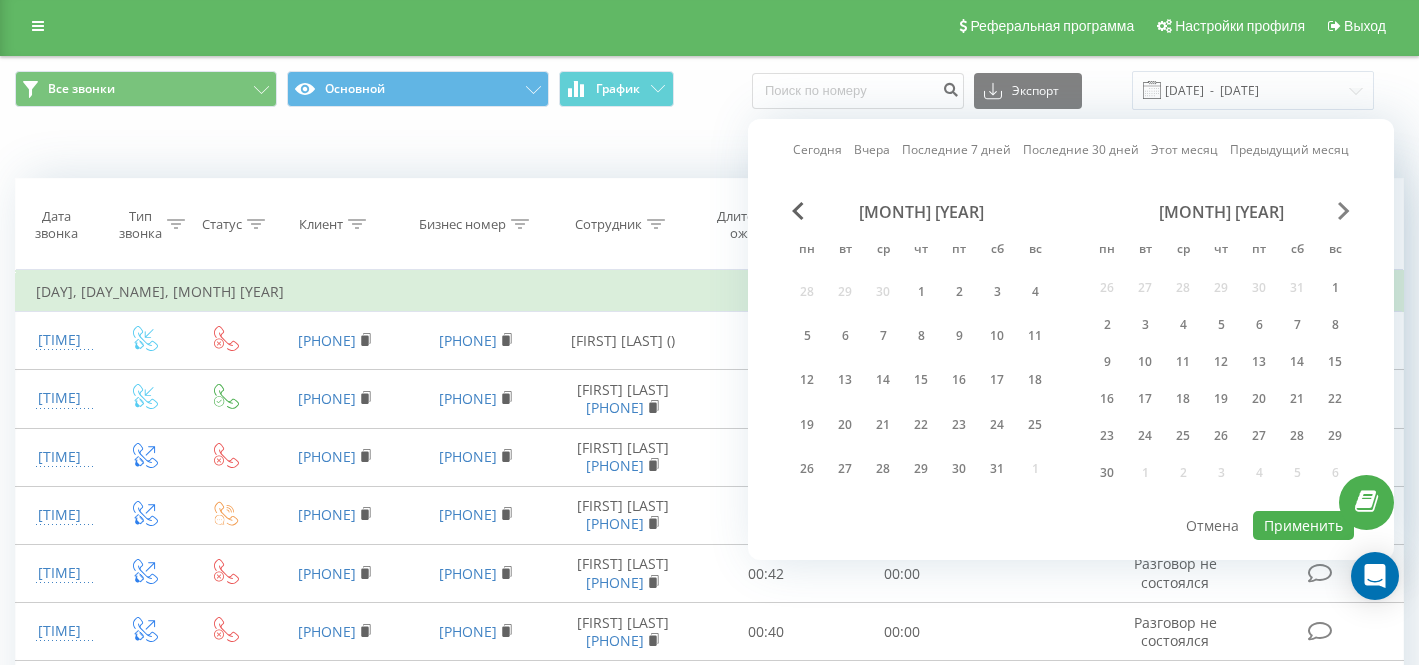 click at bounding box center (1344, 211) 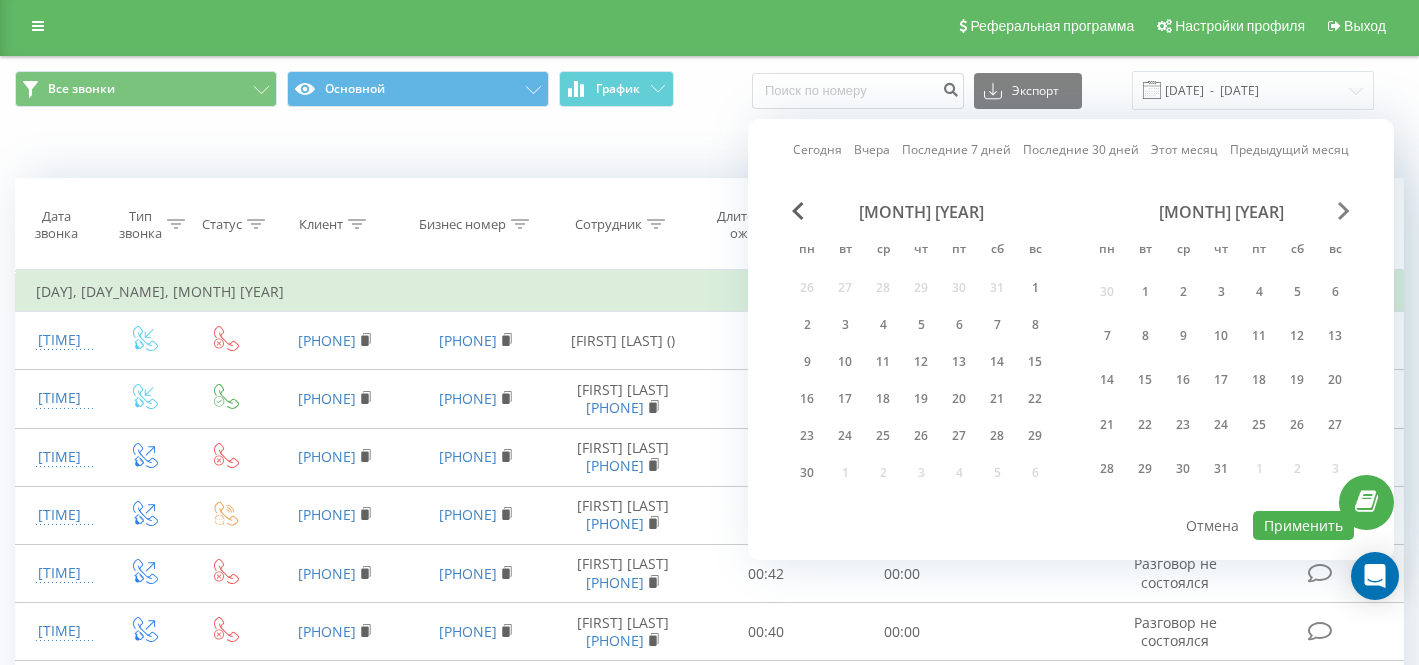 click at bounding box center (1344, 211) 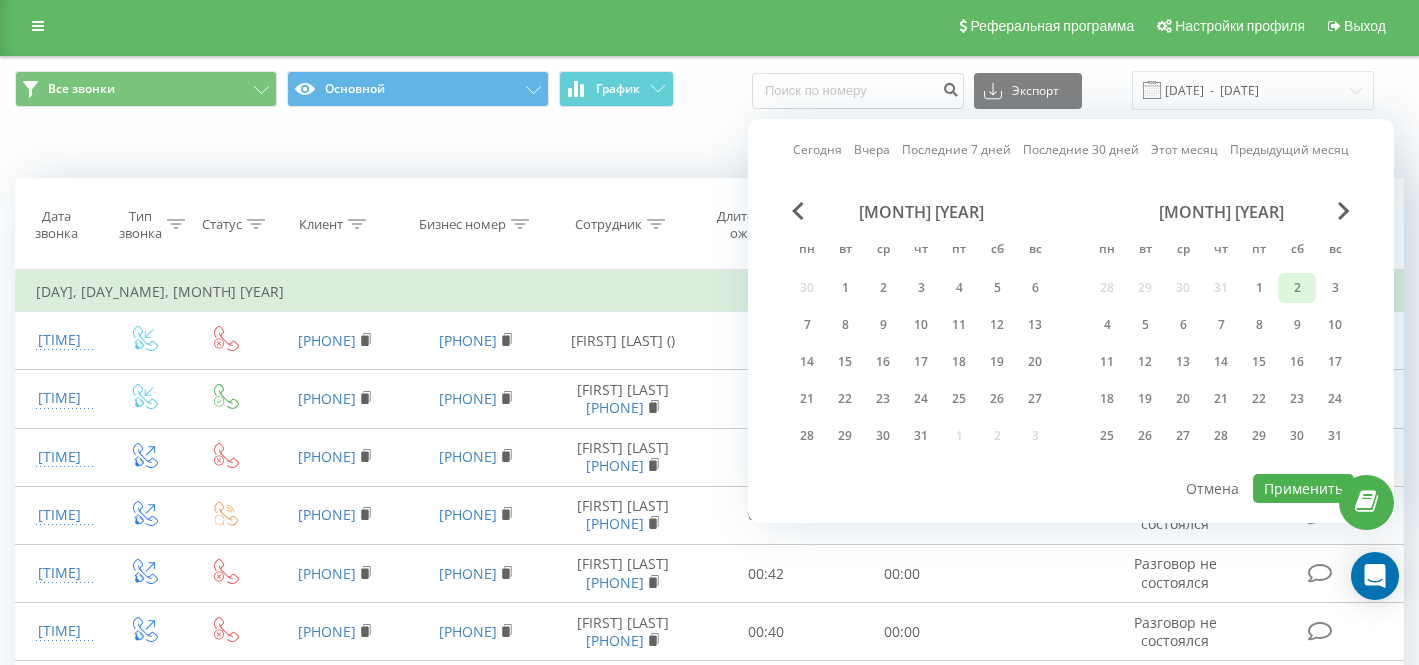 click on "2" at bounding box center (1297, 288) 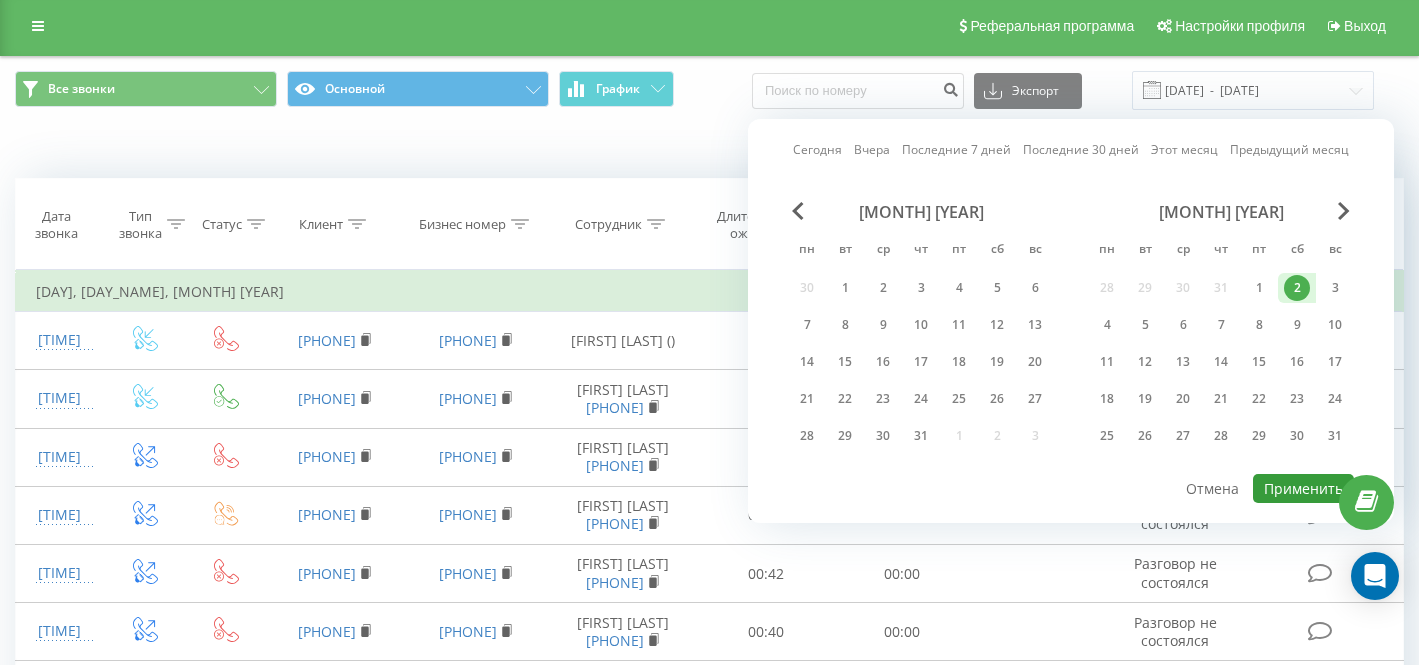 click on "Применить" at bounding box center (1303, 488) 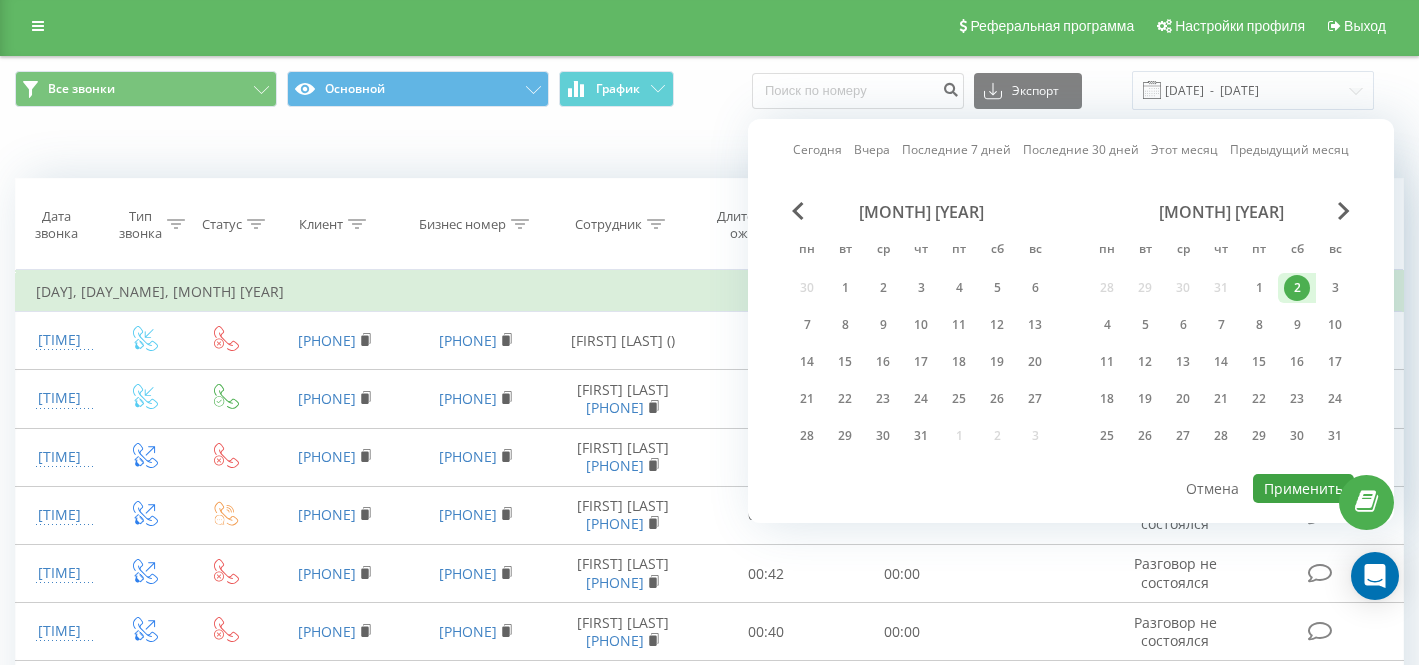 type on "02.08.2025  -  02.08.2025" 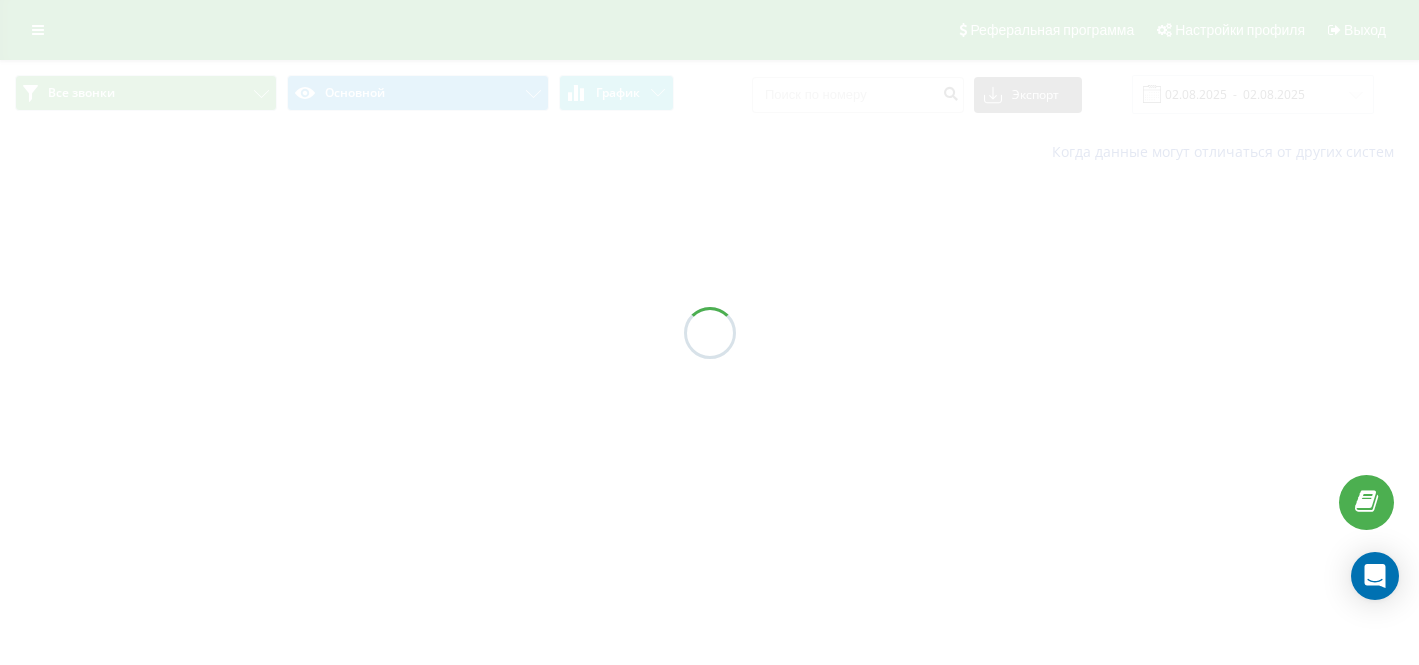scroll, scrollTop: 0, scrollLeft: 0, axis: both 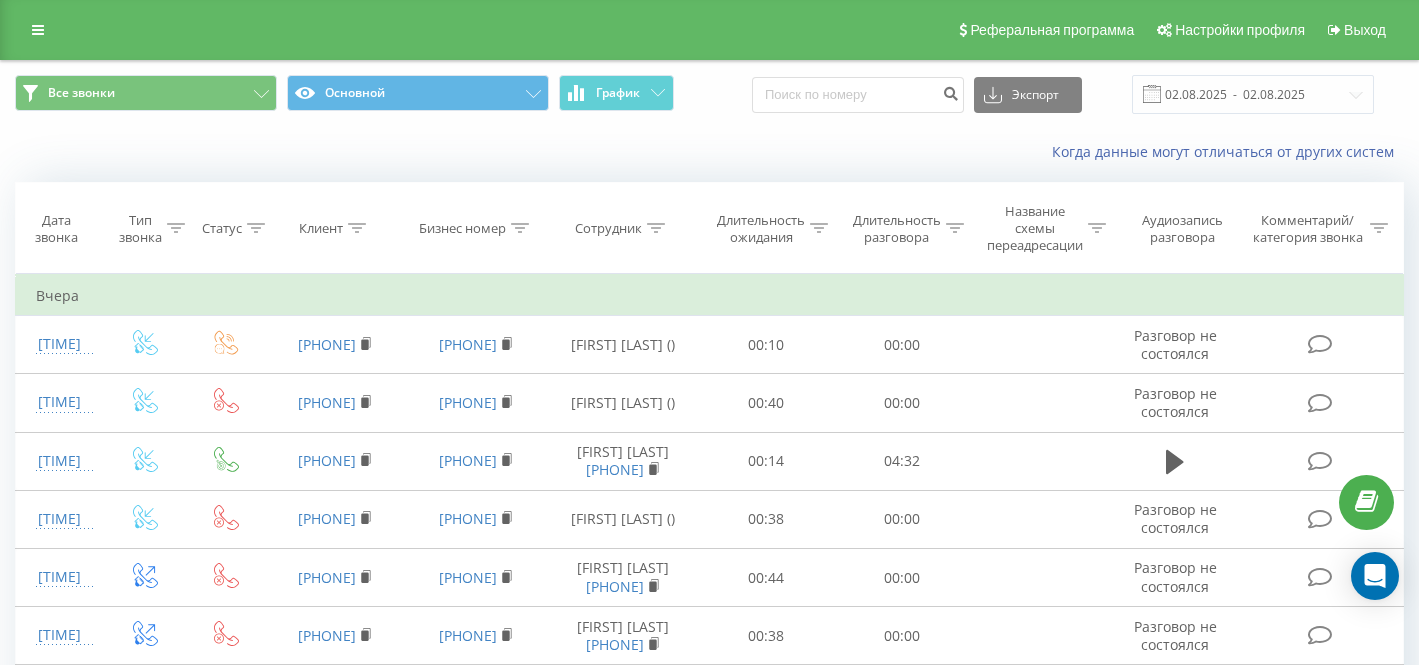 click on "Сотрудник" at bounding box center (608, 228) 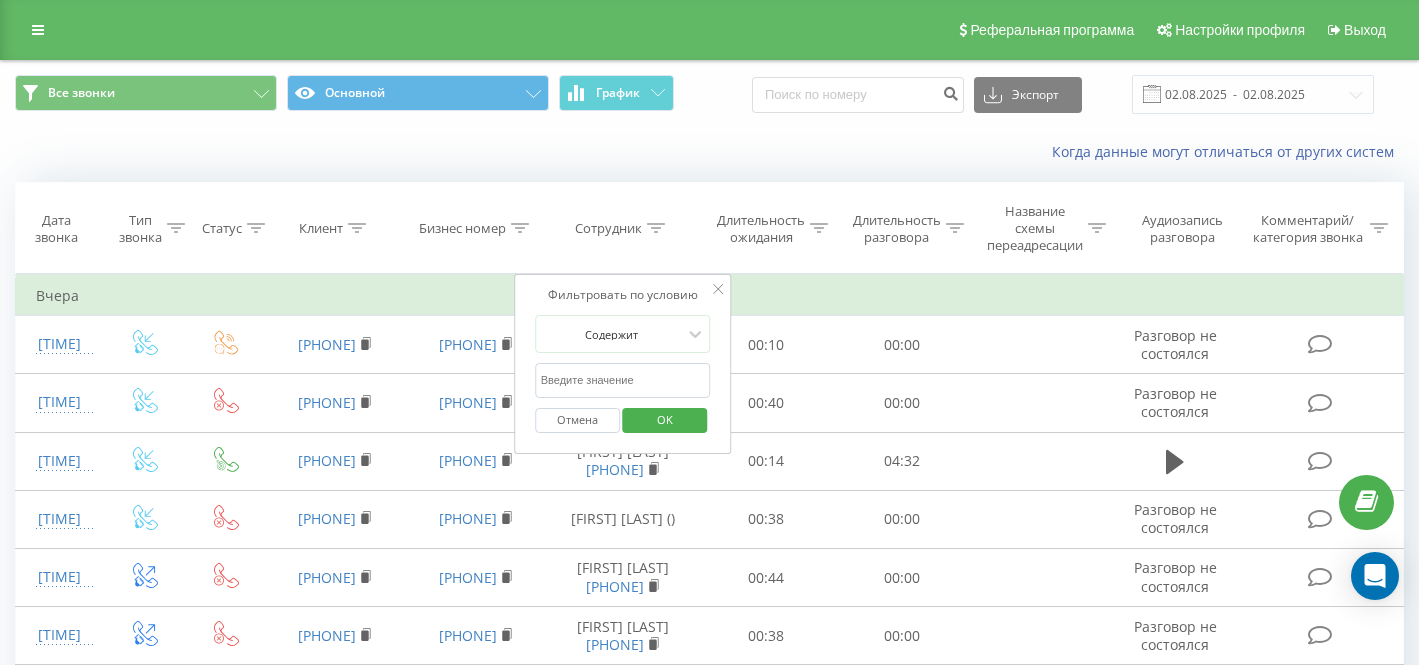 click at bounding box center [623, 380] 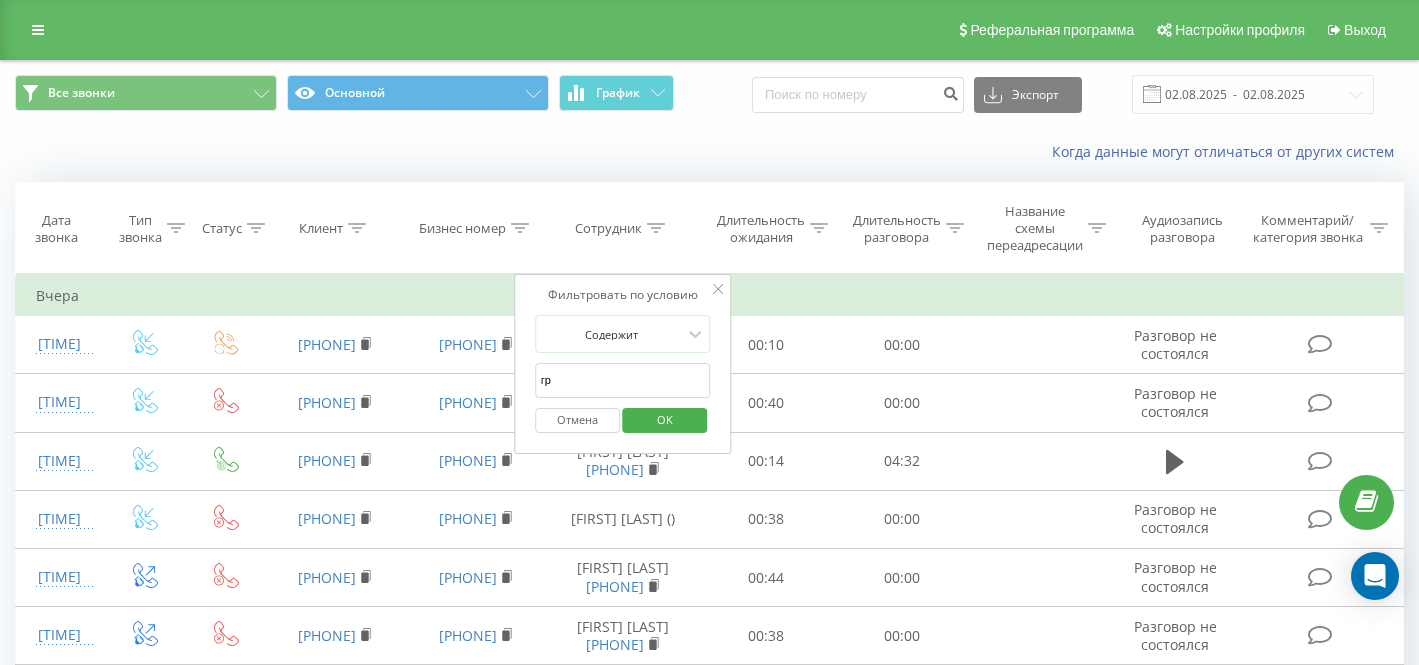 type on "гриш" 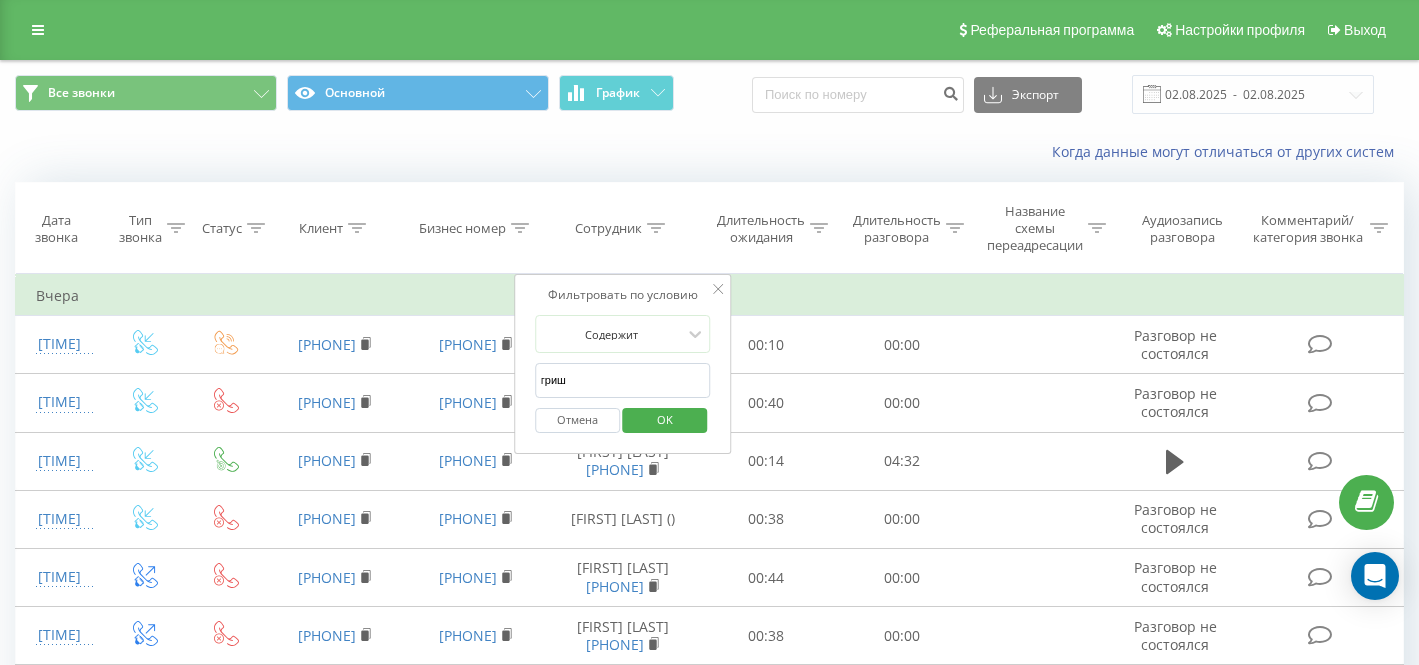 click on "OK" at bounding box center [665, 419] 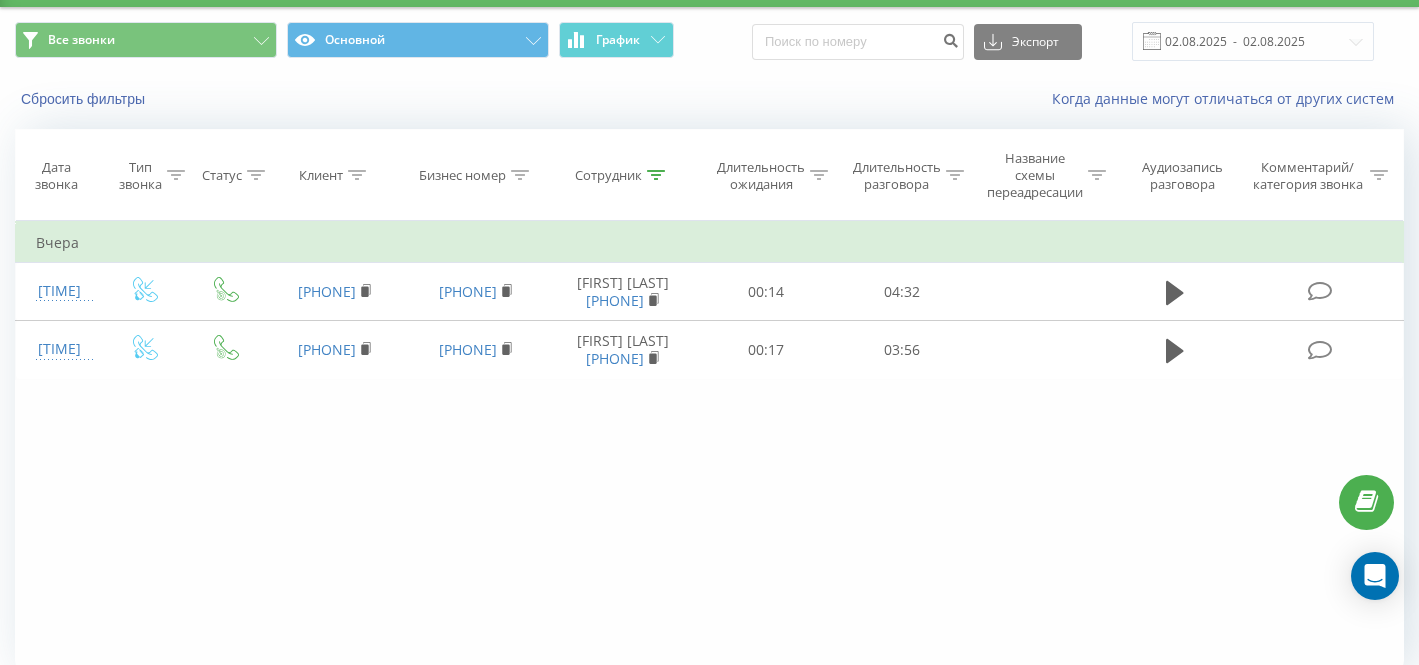 scroll, scrollTop: 134, scrollLeft: 0, axis: vertical 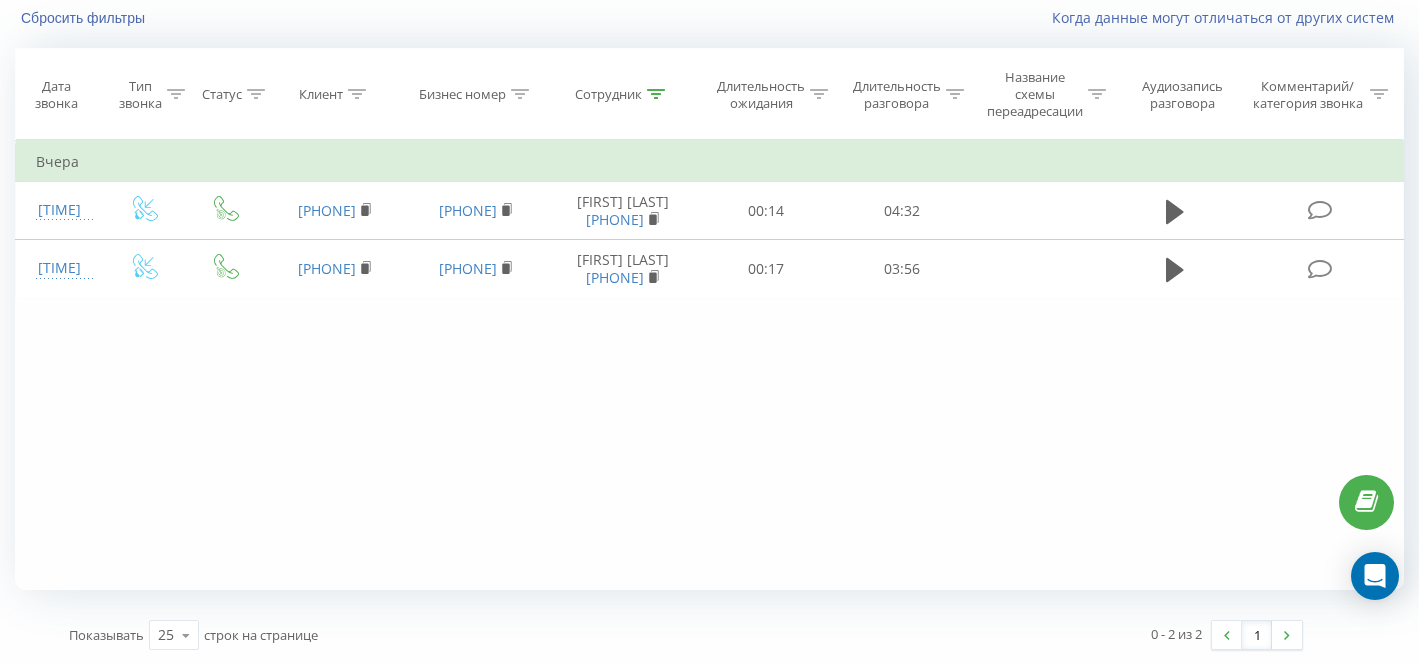 click on "Вчера  [TIME]         [PHONE] [PHONE] [FIRST] [LAST] [PHONE] [TIME] [TIME]         [PHONE] [PHONE] [FIRST] [LAST] [PHONE] [TIME] [TIME]" at bounding box center [709, 365] 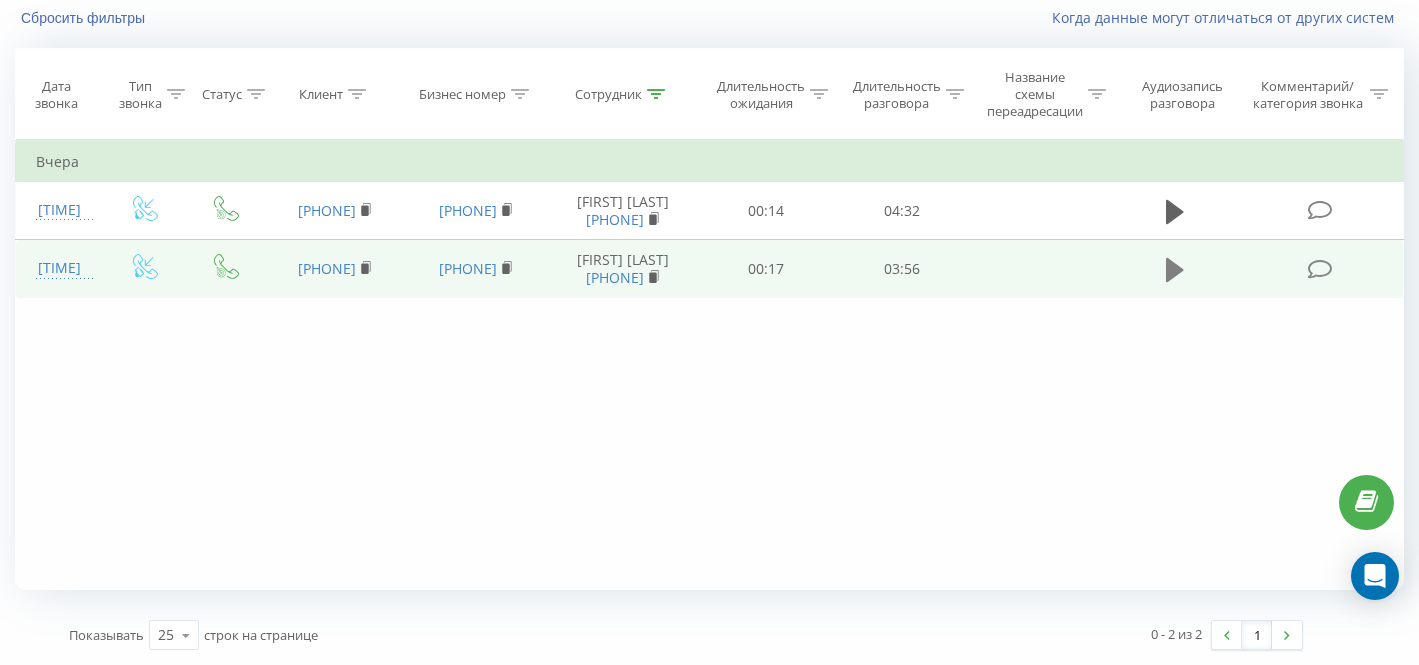 click 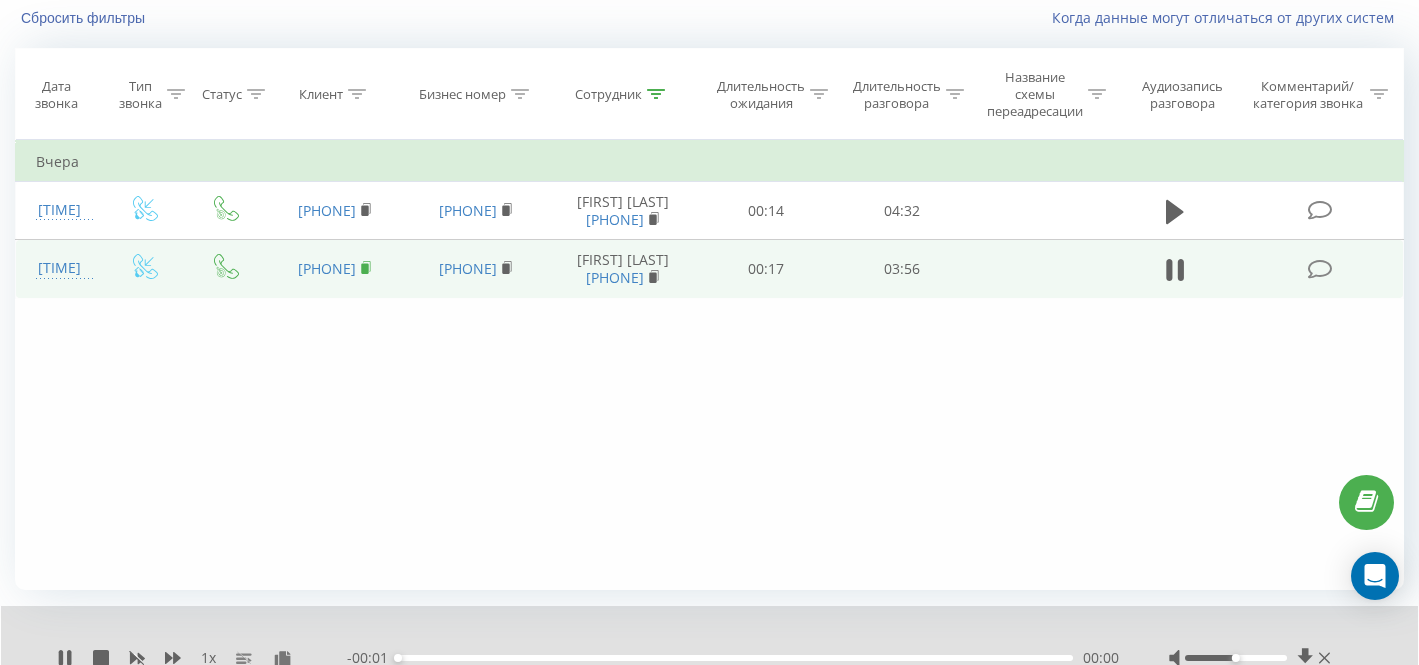 click 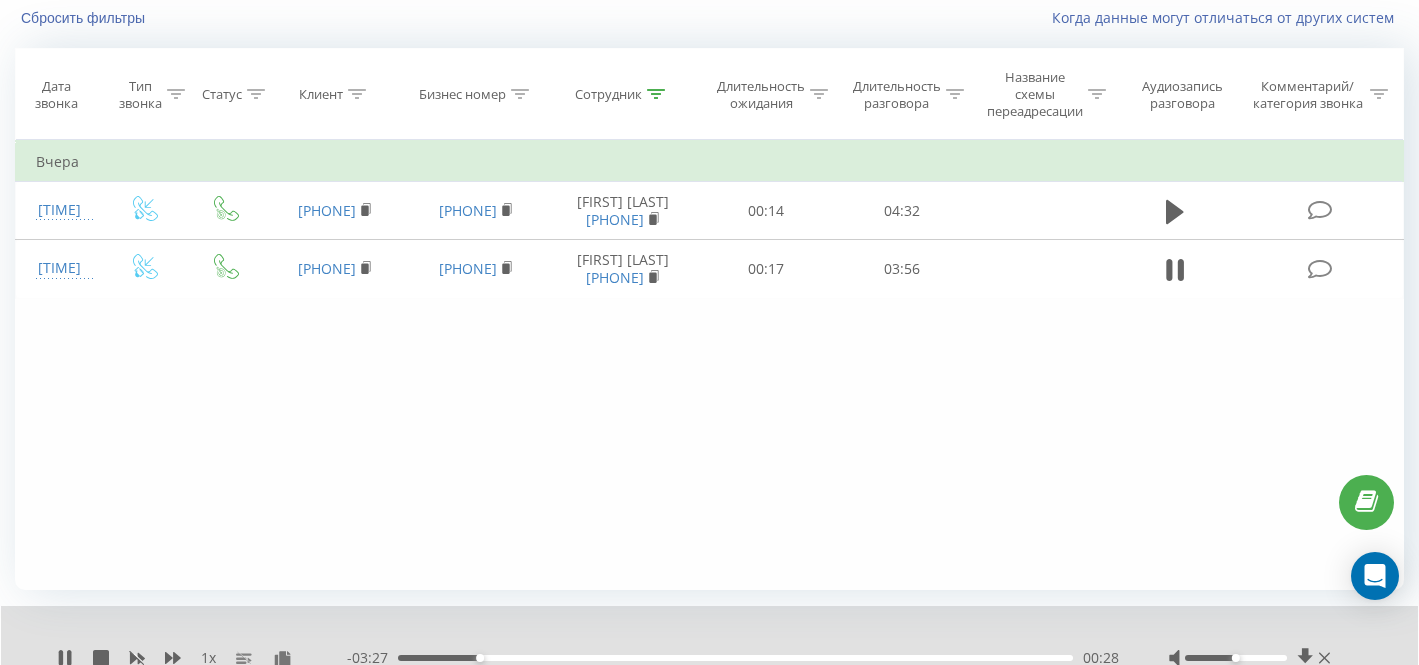 click on "00:28" at bounding box center [735, 658] 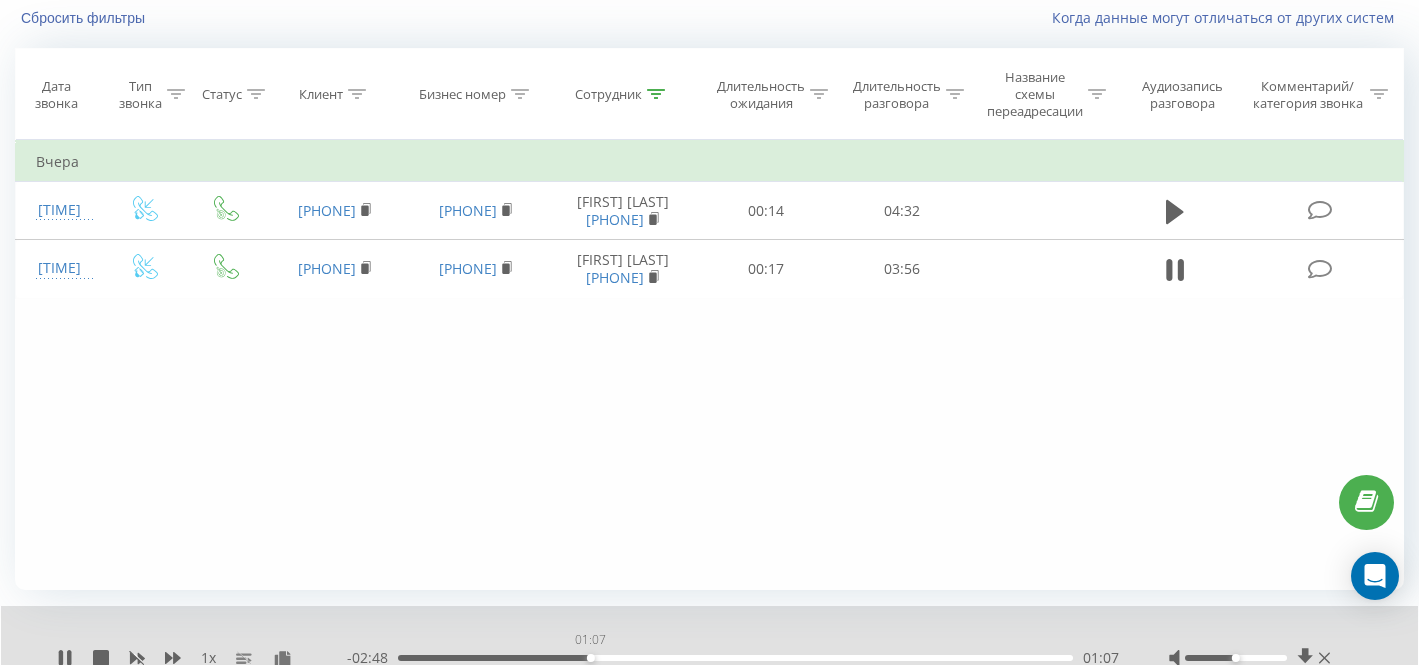 click on "01:07" at bounding box center (735, 658) 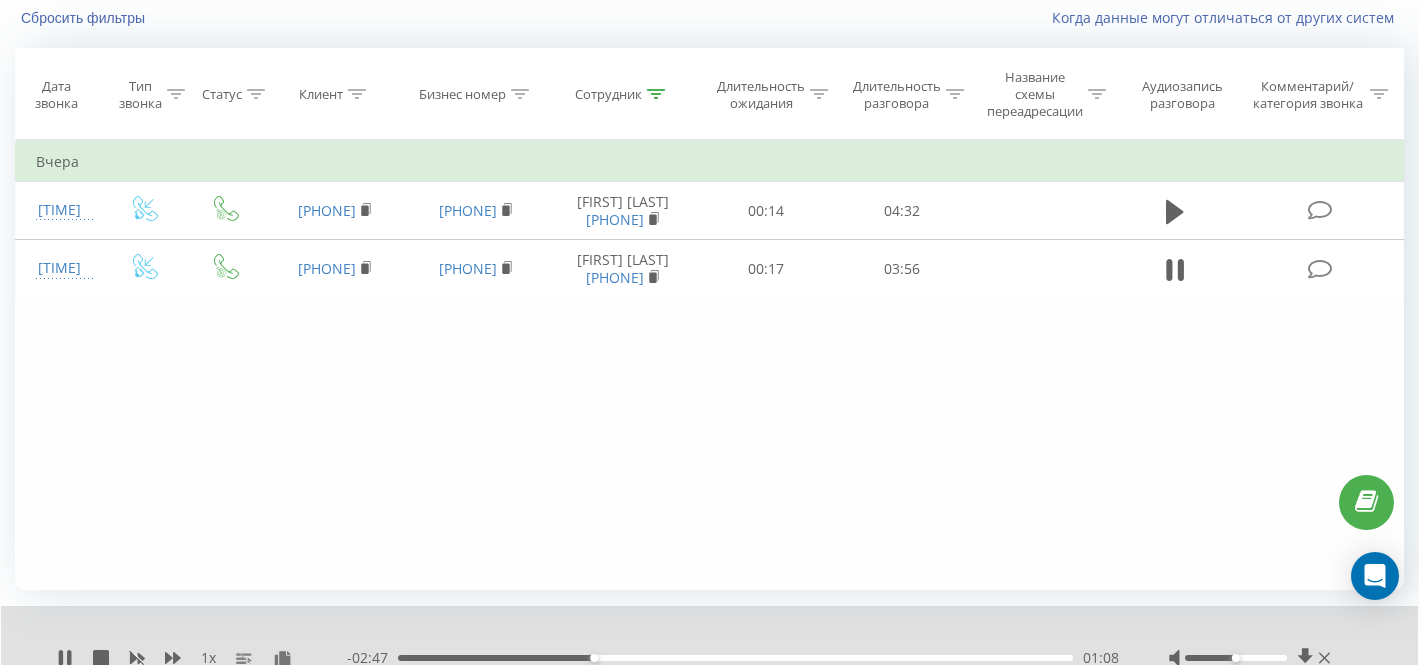 click on "01:08" at bounding box center [735, 658] 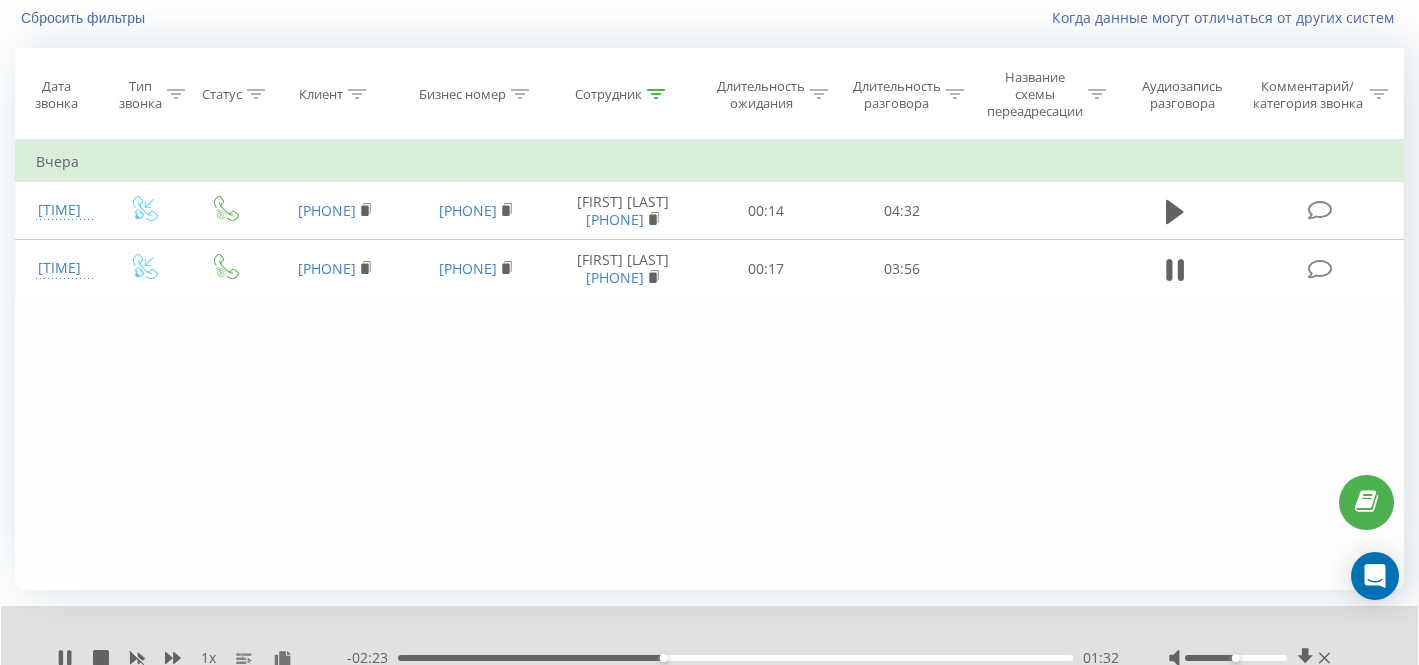 click on "- [TIME] [TIME]   [TIME]" at bounding box center [733, 658] 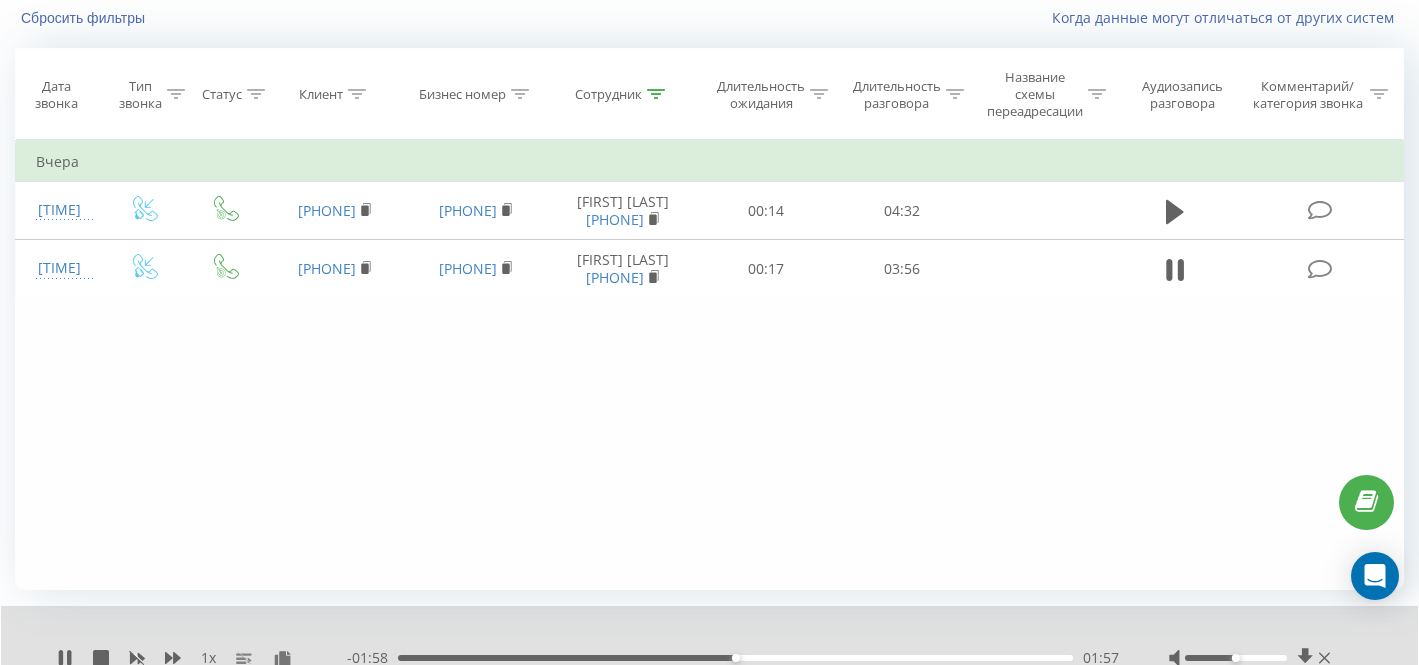 click on "01:57" at bounding box center (735, 658) 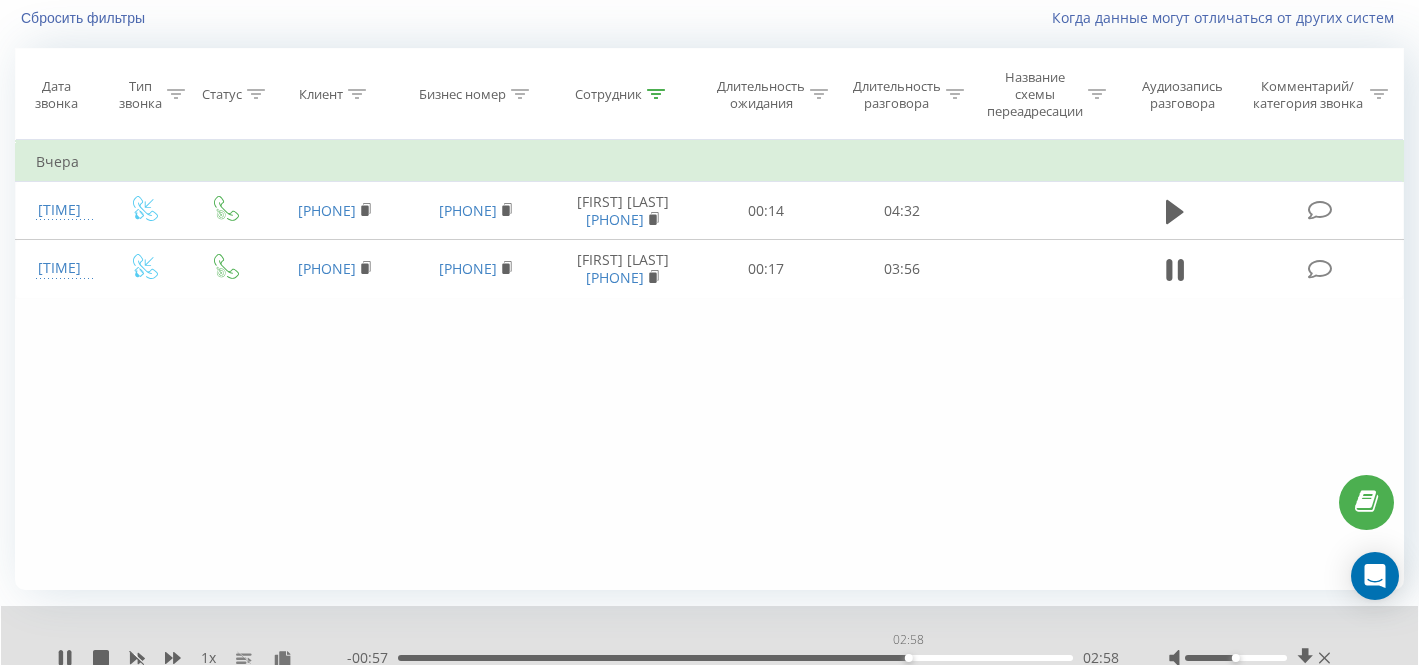 click on "02:58" at bounding box center (735, 658) 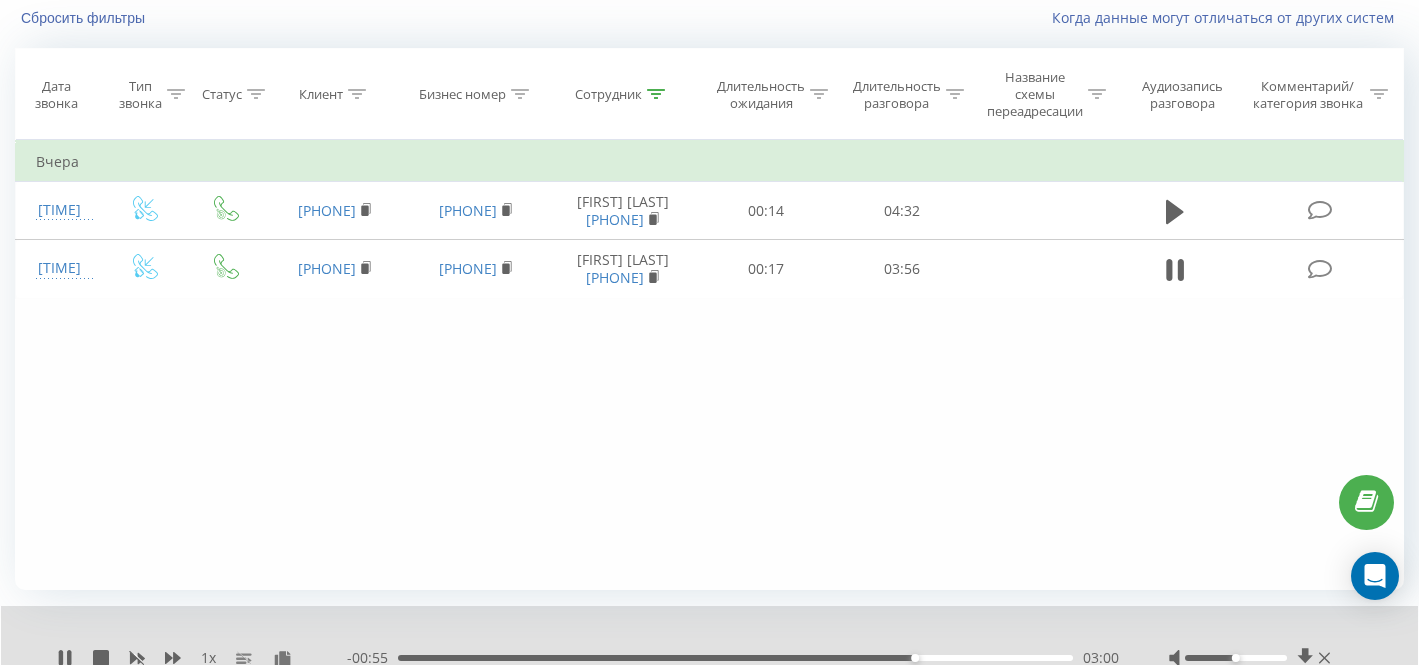 click on "03:00" at bounding box center (735, 658) 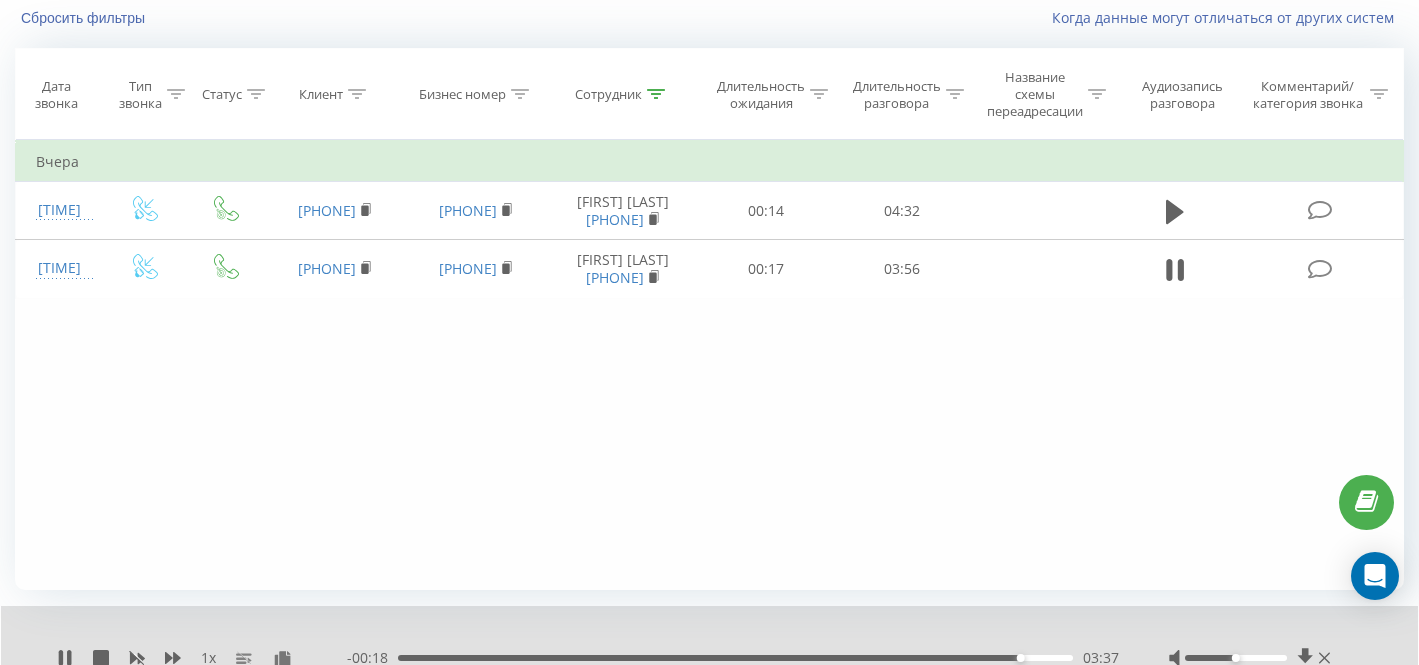 click on "03:37" at bounding box center [735, 658] 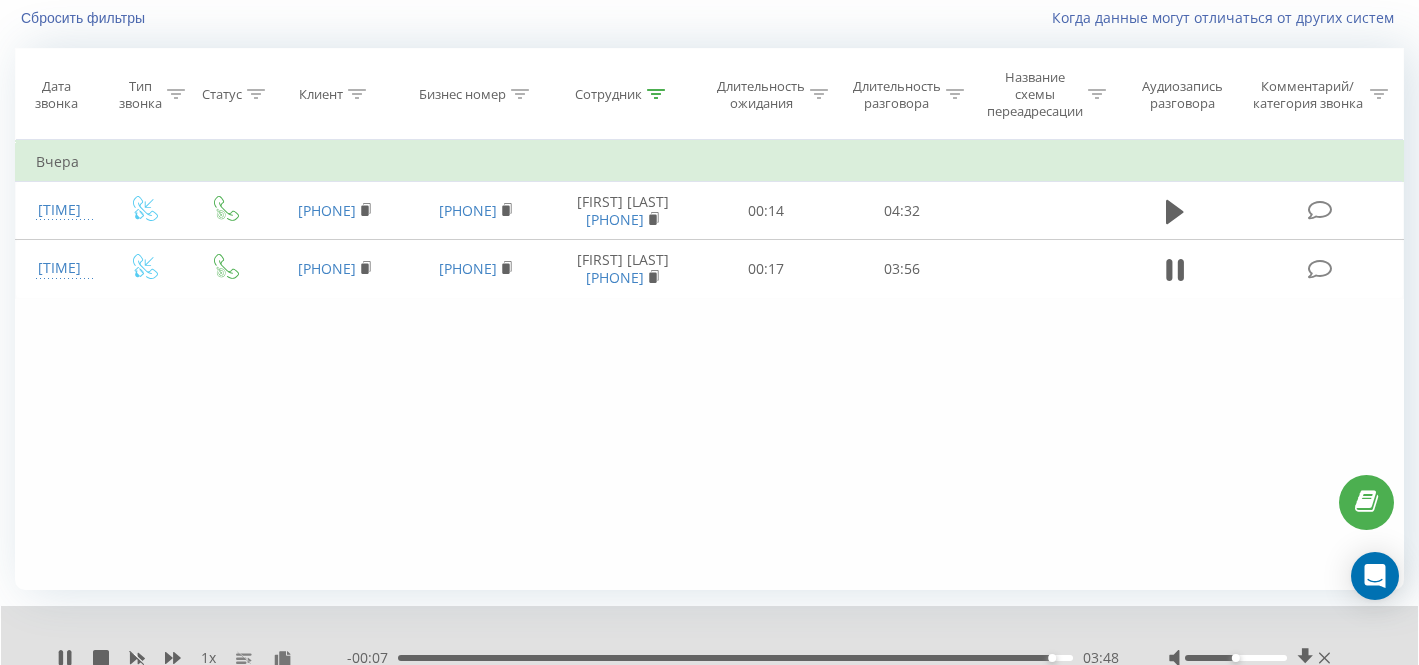 click on "Вчера  [TIME]         [PHONE] [PHONE] [FIRST] [LAST] [PHONE] [TIME] [TIME]         [PHONE] [PHONE] [FIRST] [LAST] [PHONE] [TIME] [TIME]" at bounding box center [709, 365] 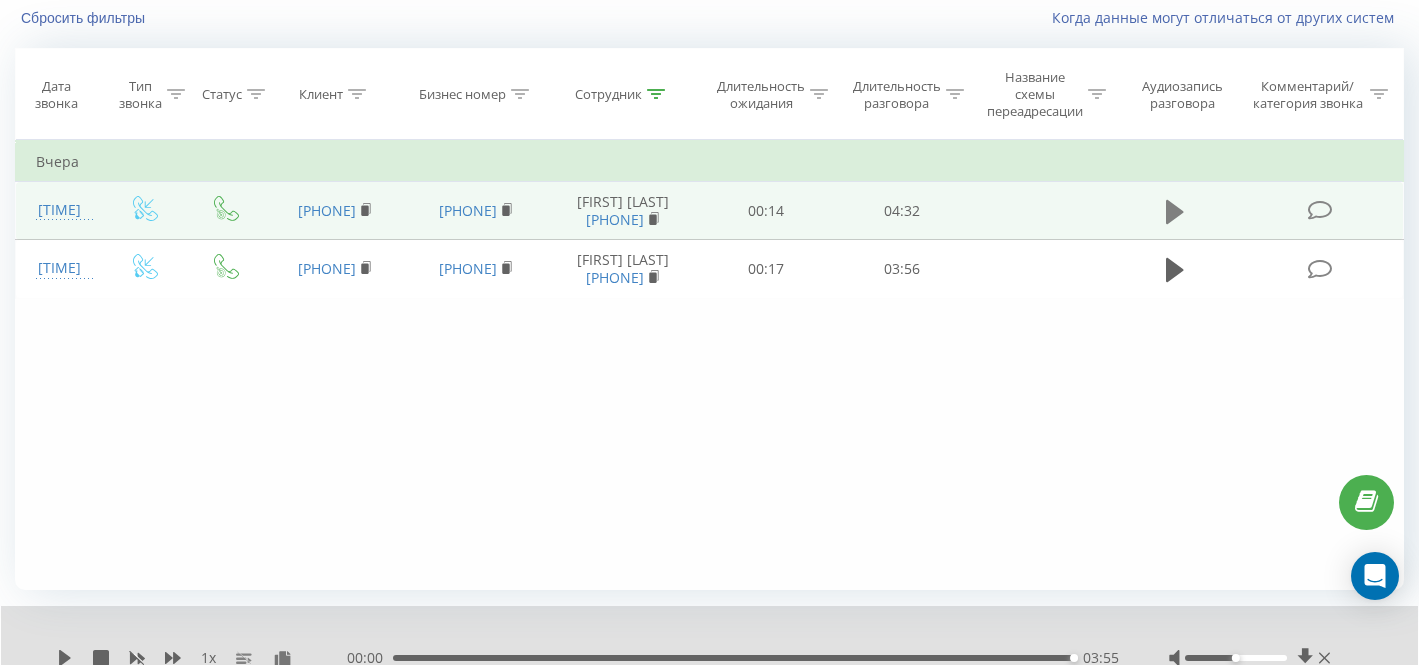 click 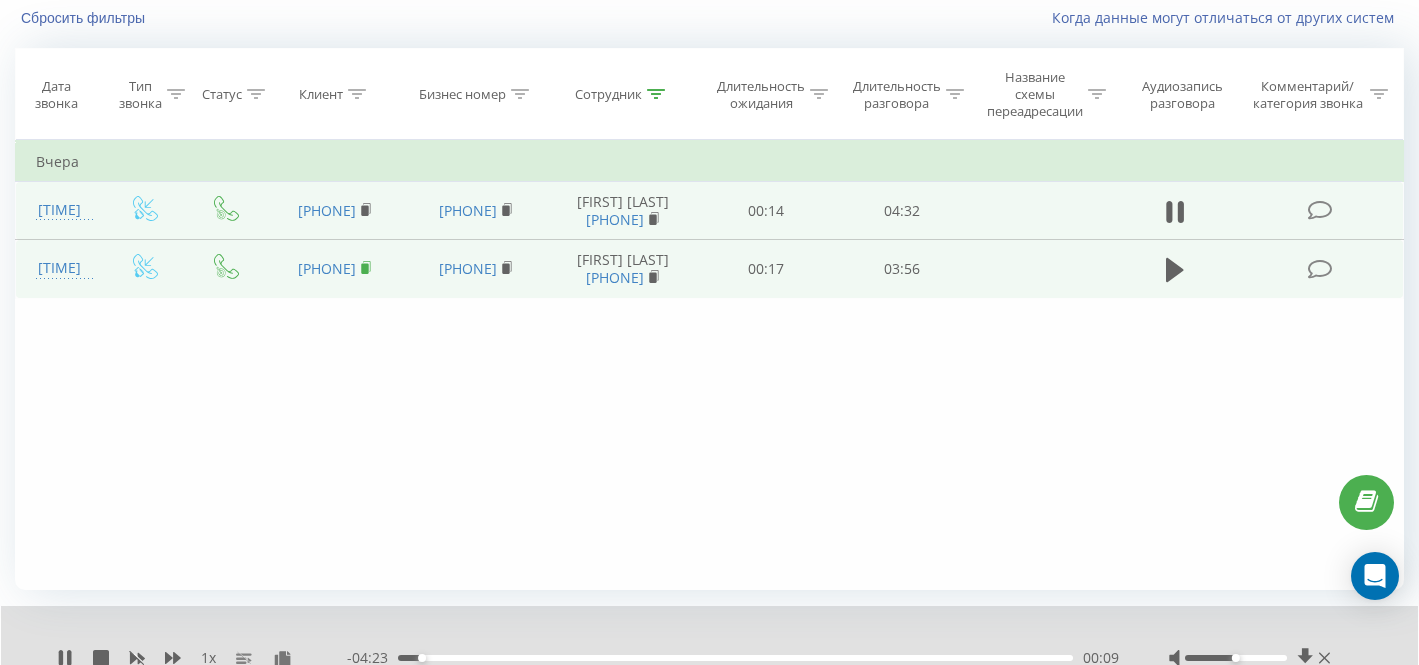 click 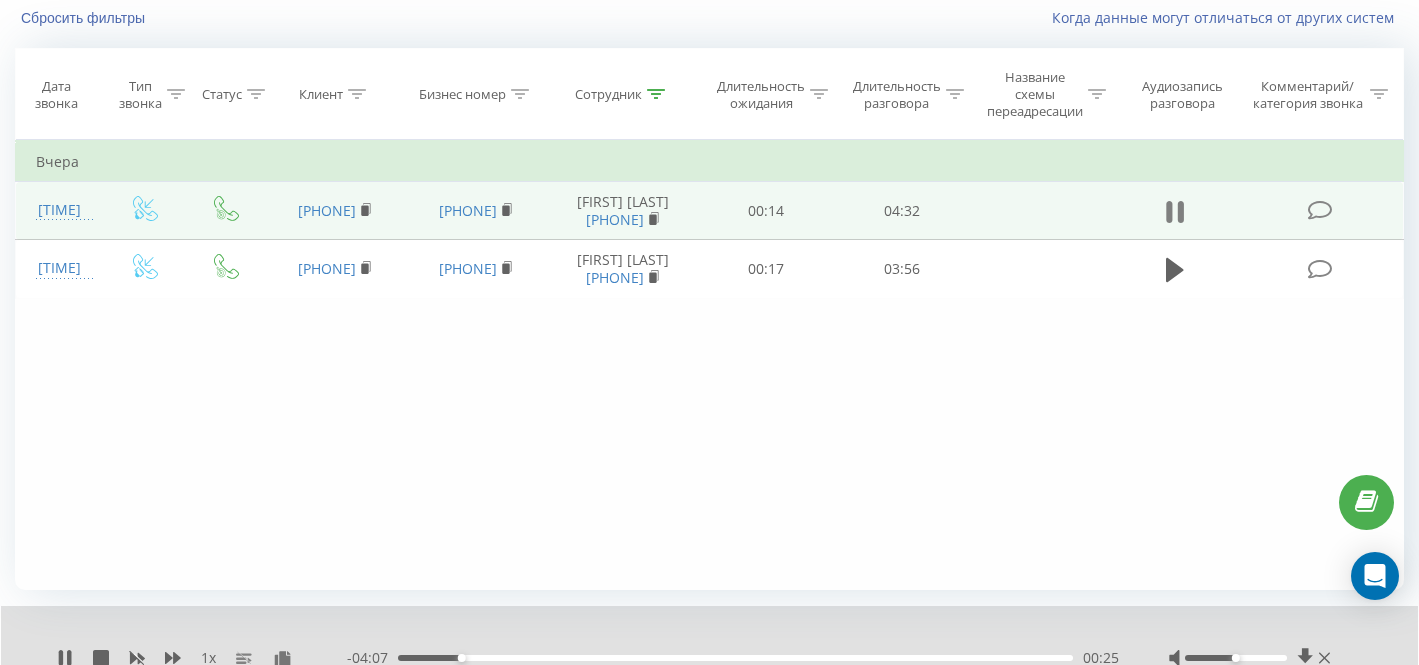 click 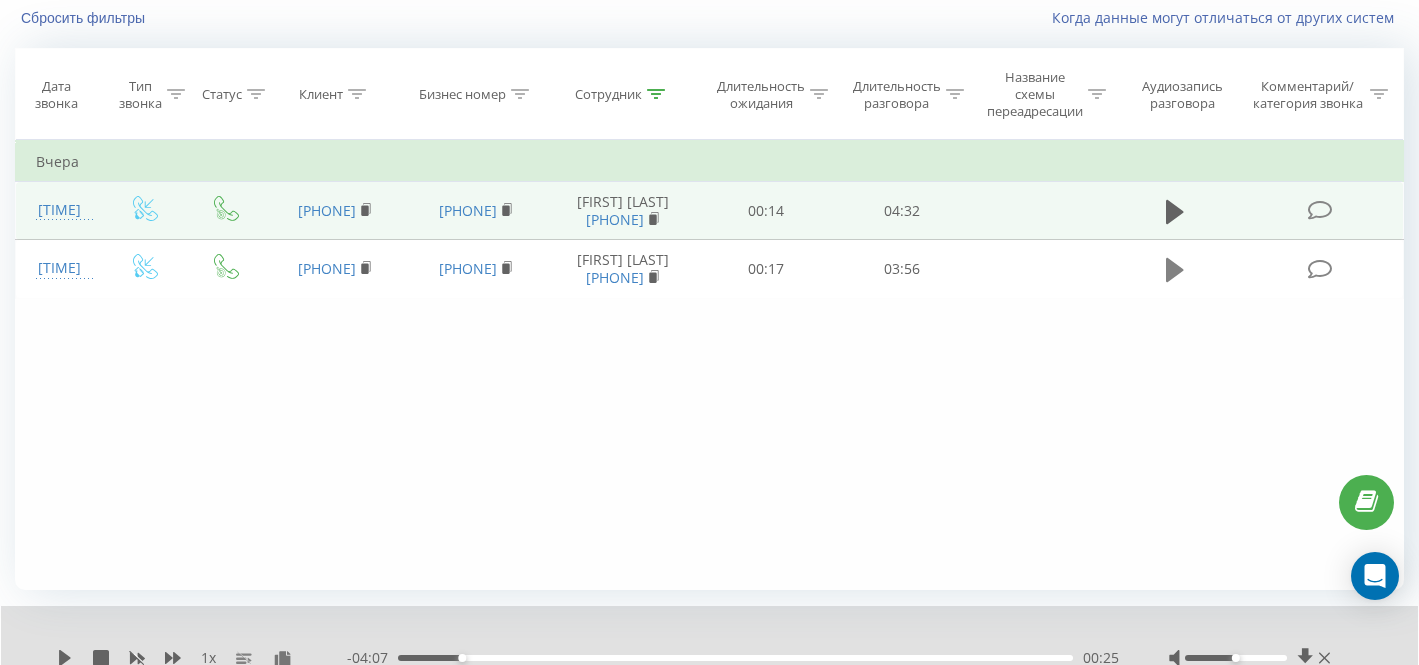 click 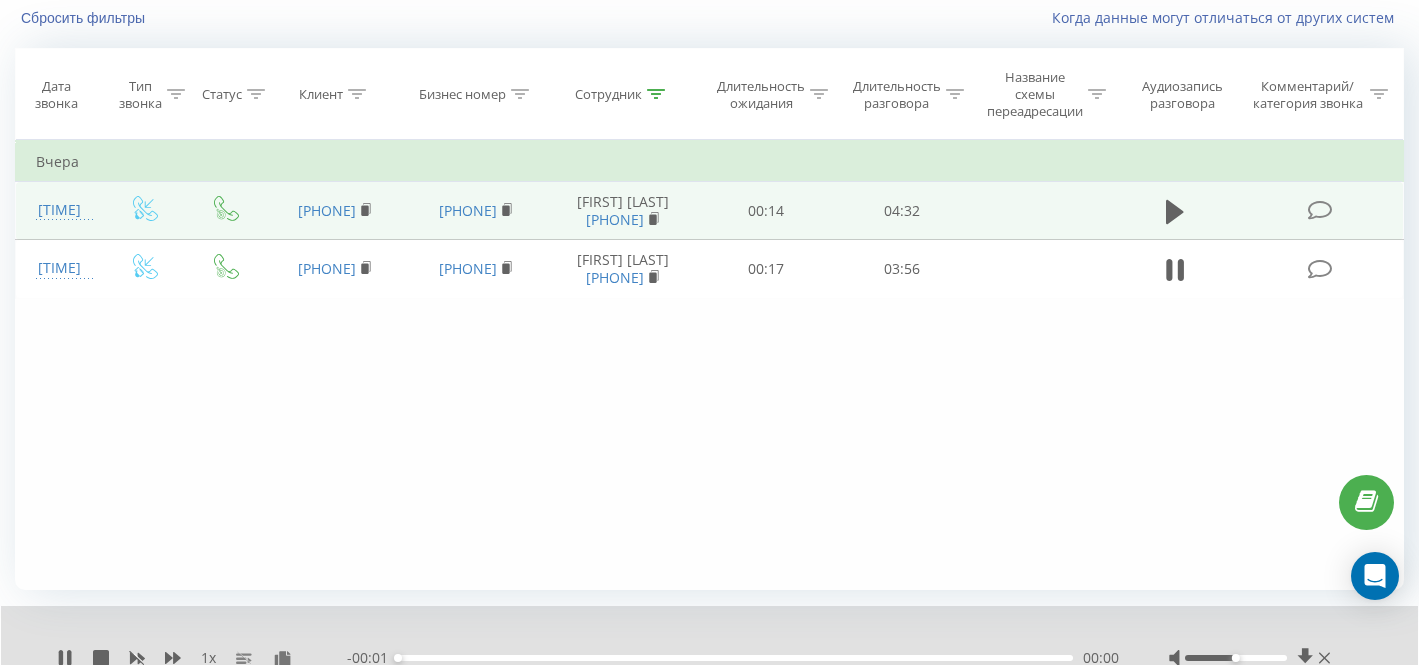 click on "00:00" at bounding box center (735, 658) 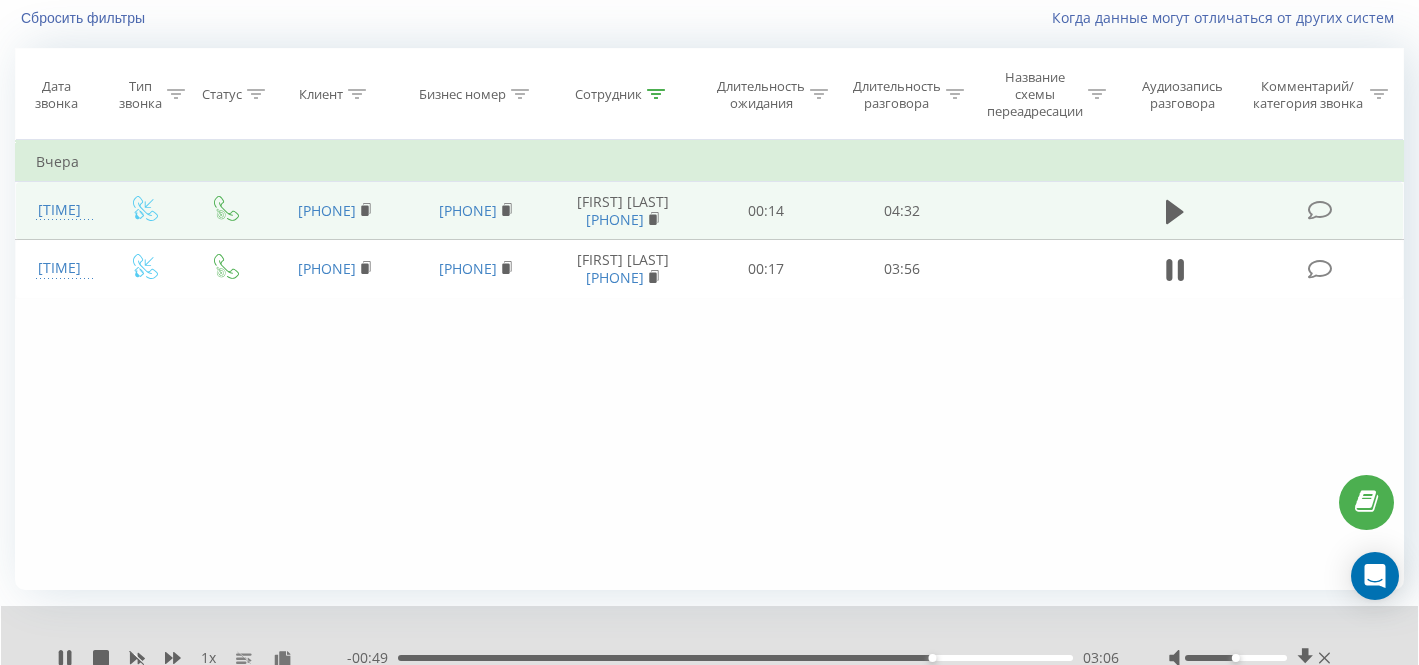 click on "03:06" at bounding box center (735, 658) 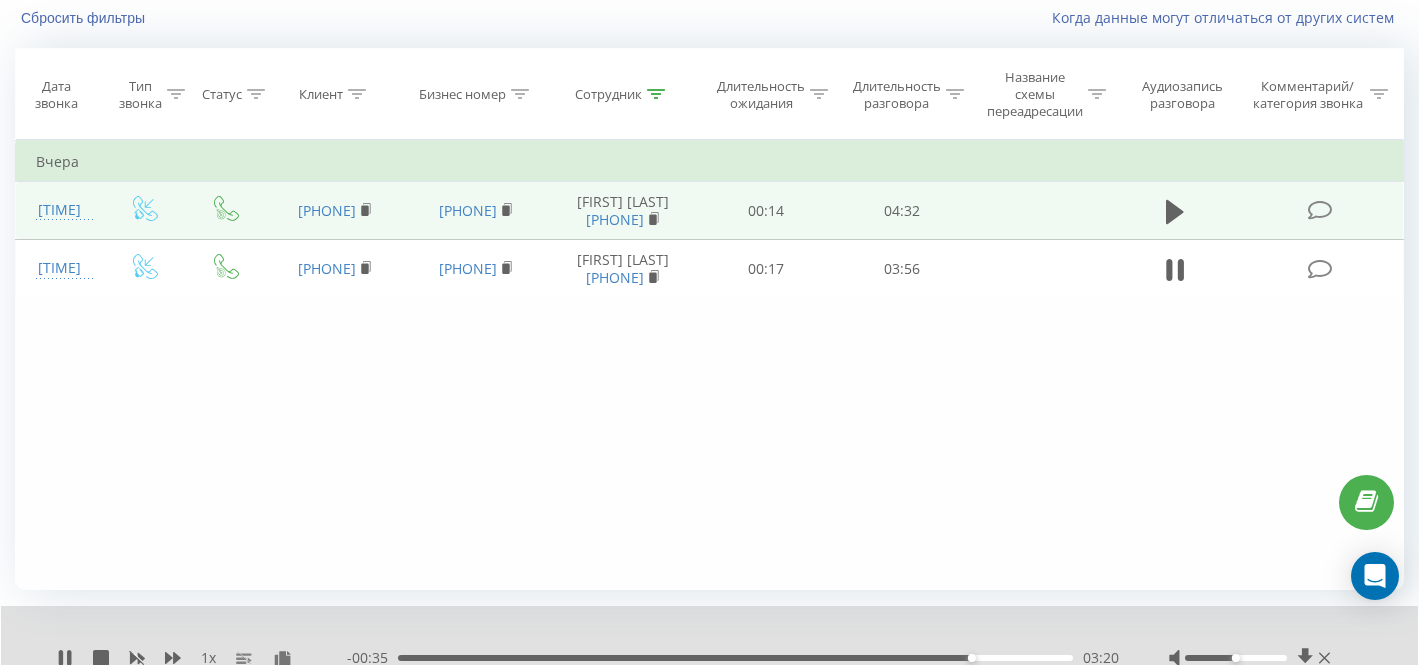 click on "03:20" at bounding box center [735, 658] 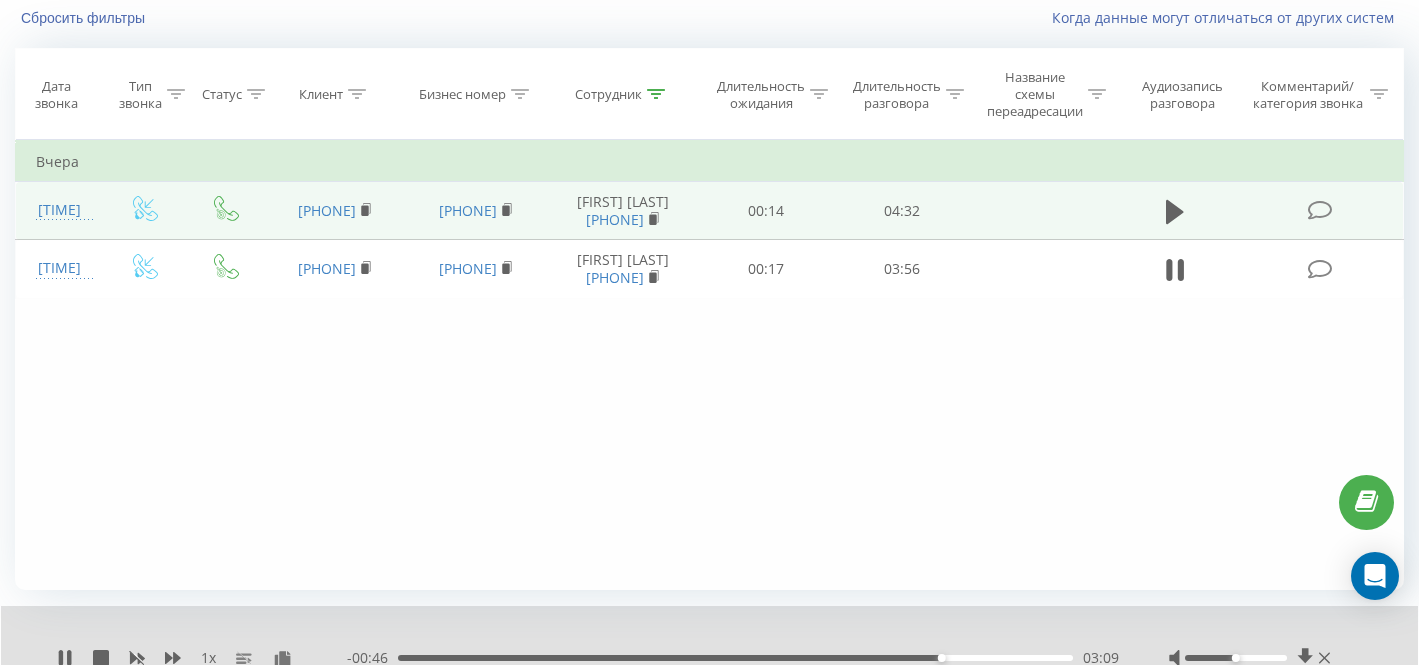 click on "03:09" at bounding box center [735, 658] 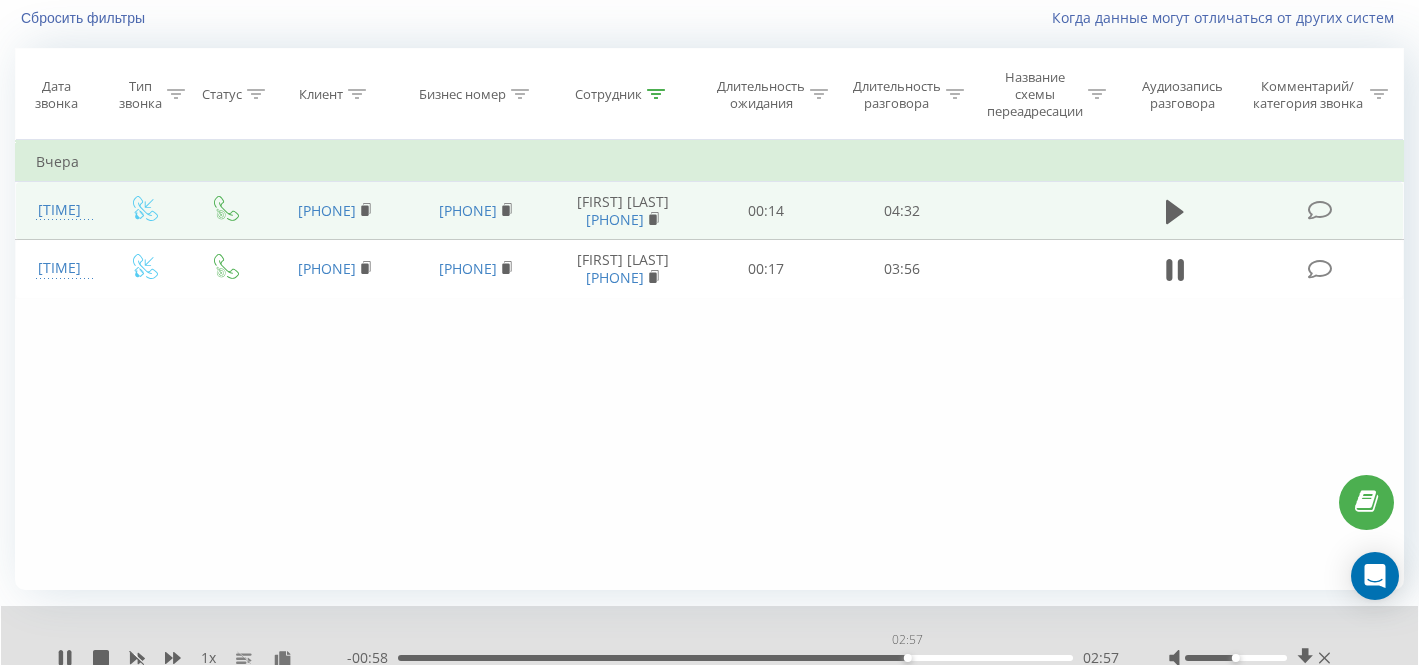 click on "02:57" at bounding box center [735, 658] 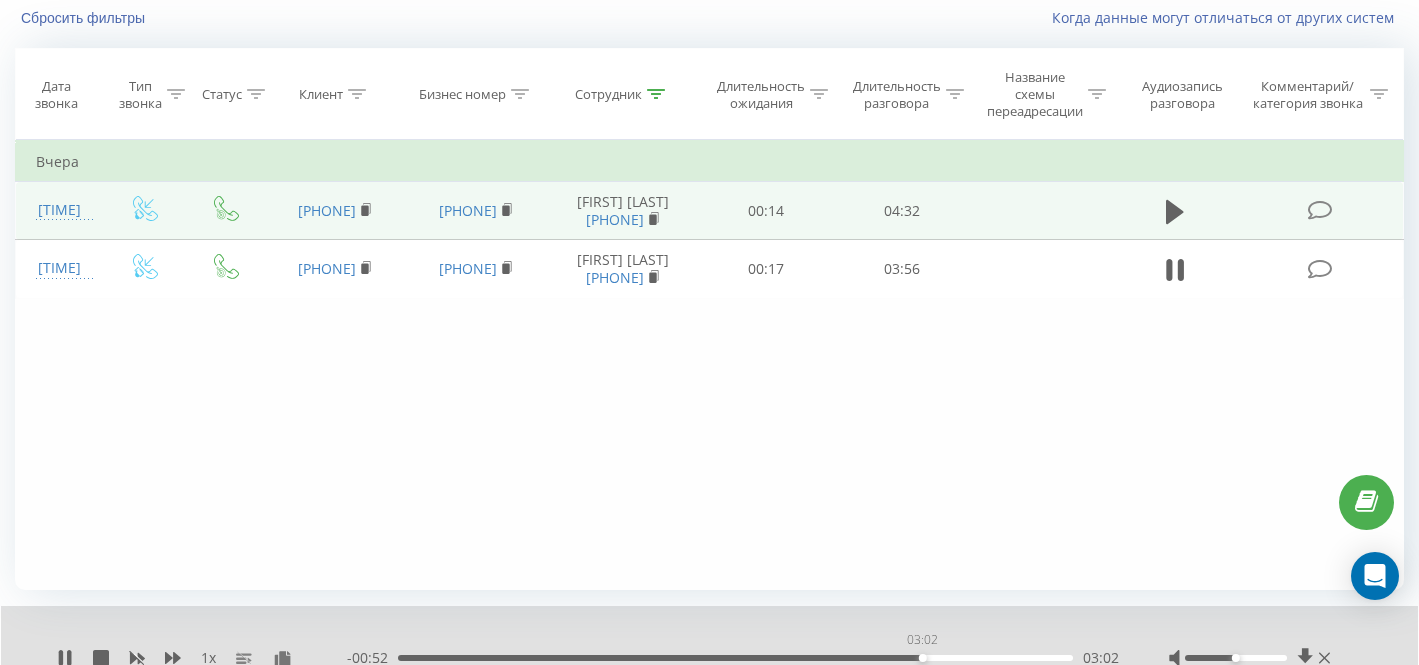 click on "03:02" at bounding box center [735, 658] 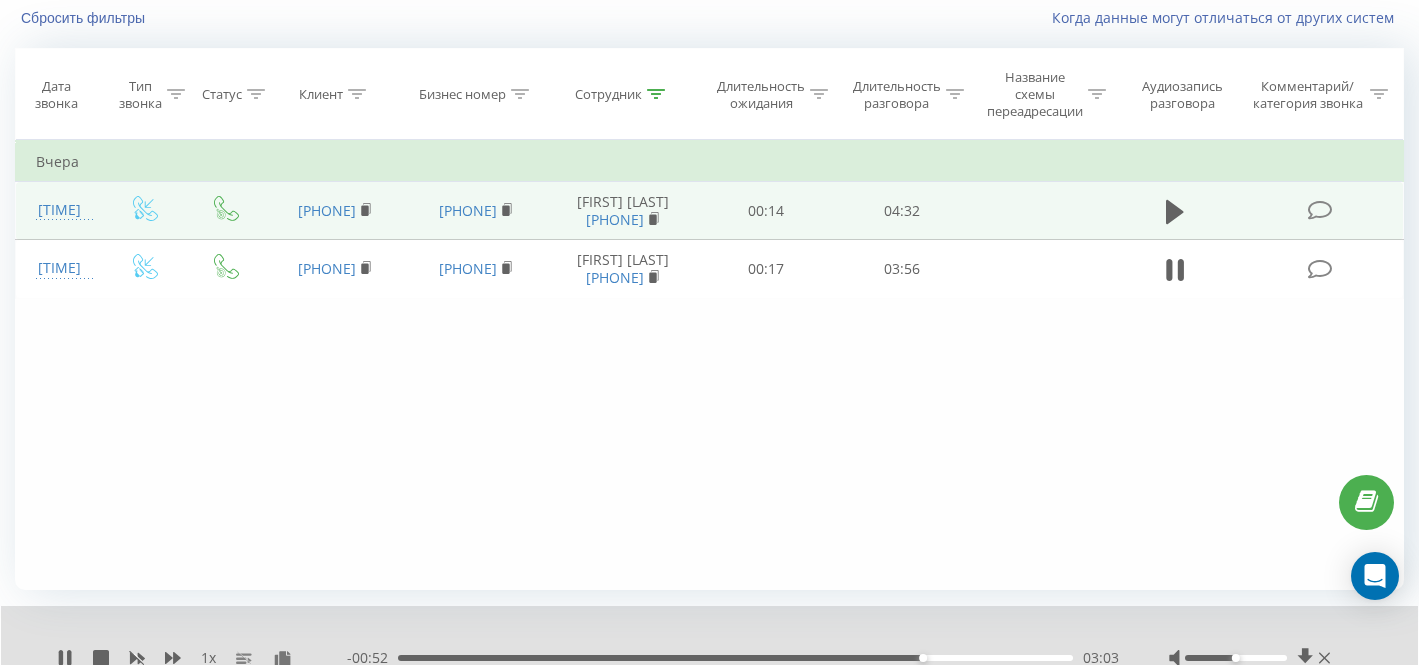 click on "03:03" at bounding box center [735, 658] 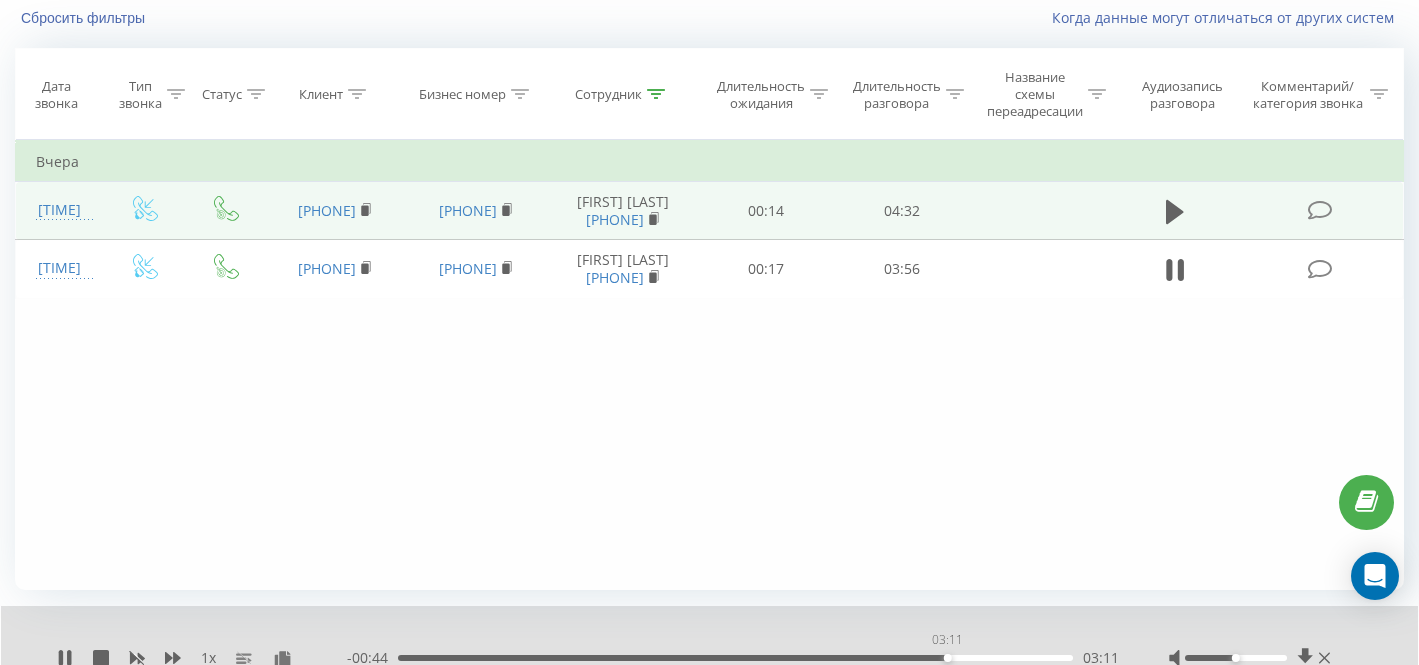 click on "03:11" at bounding box center (735, 658) 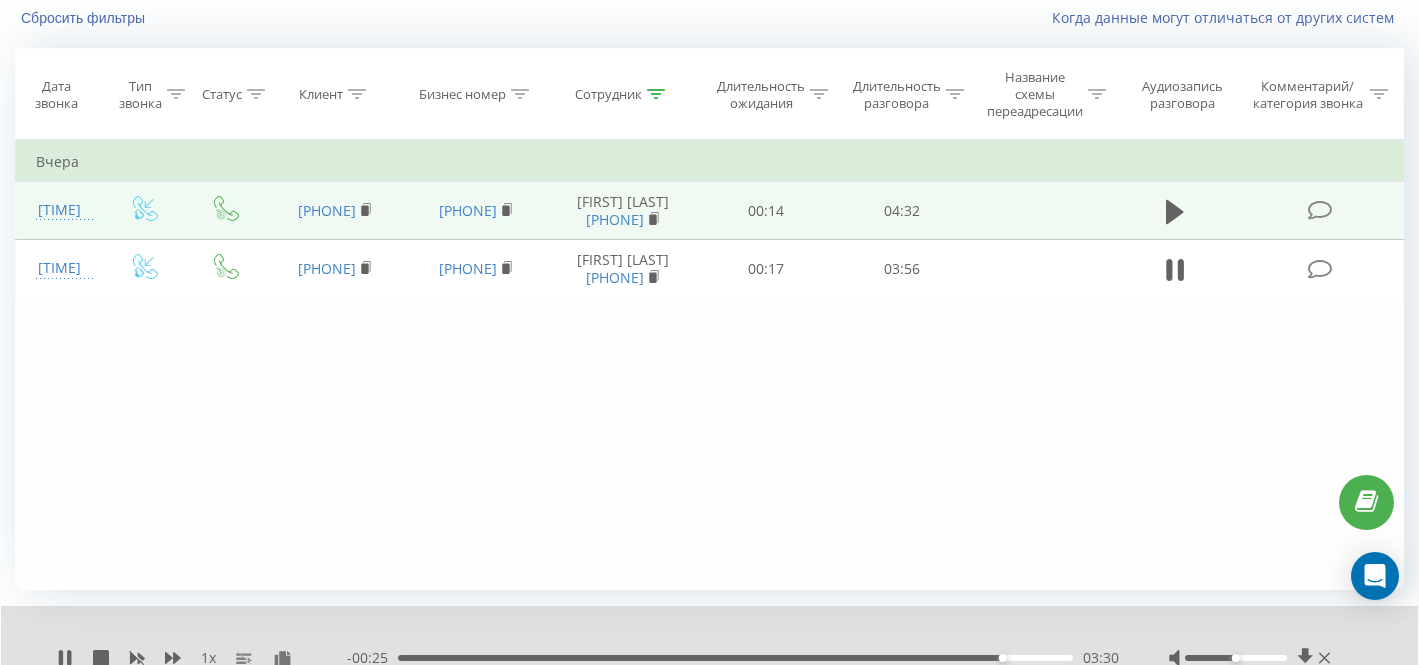 click on "03:30" at bounding box center (735, 658) 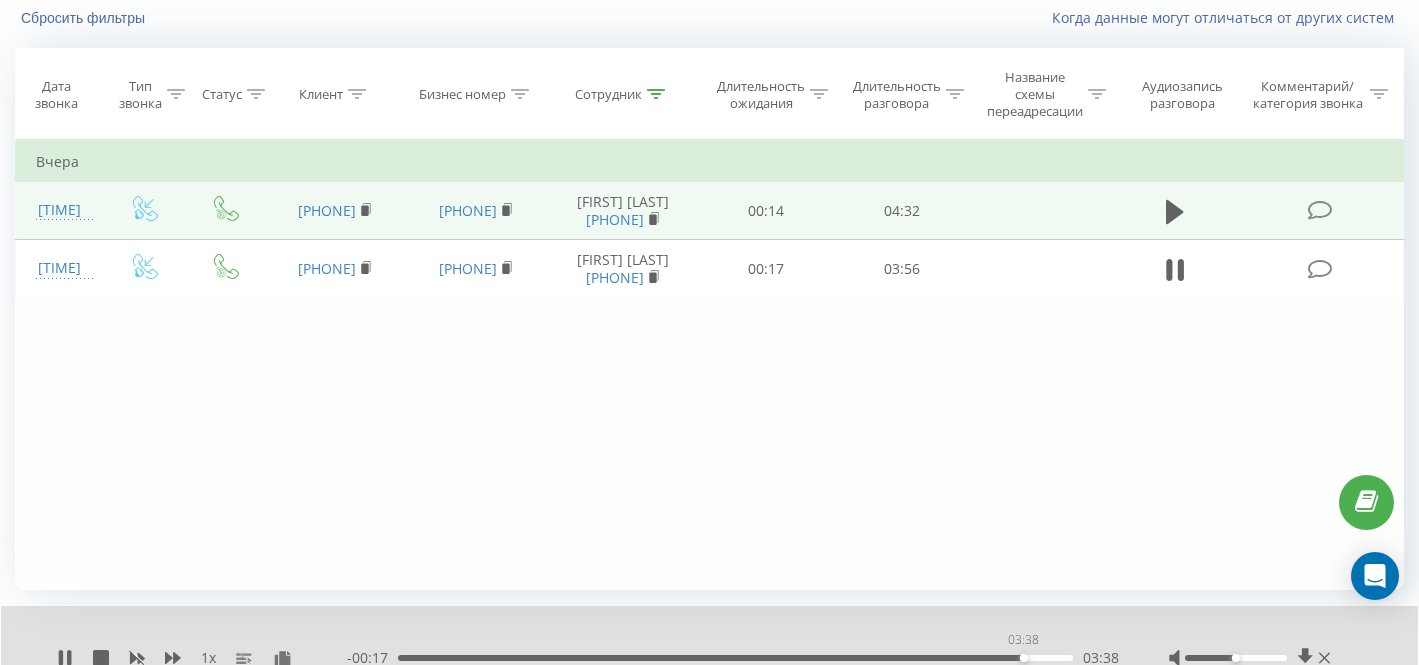 click on "03:38" at bounding box center [735, 658] 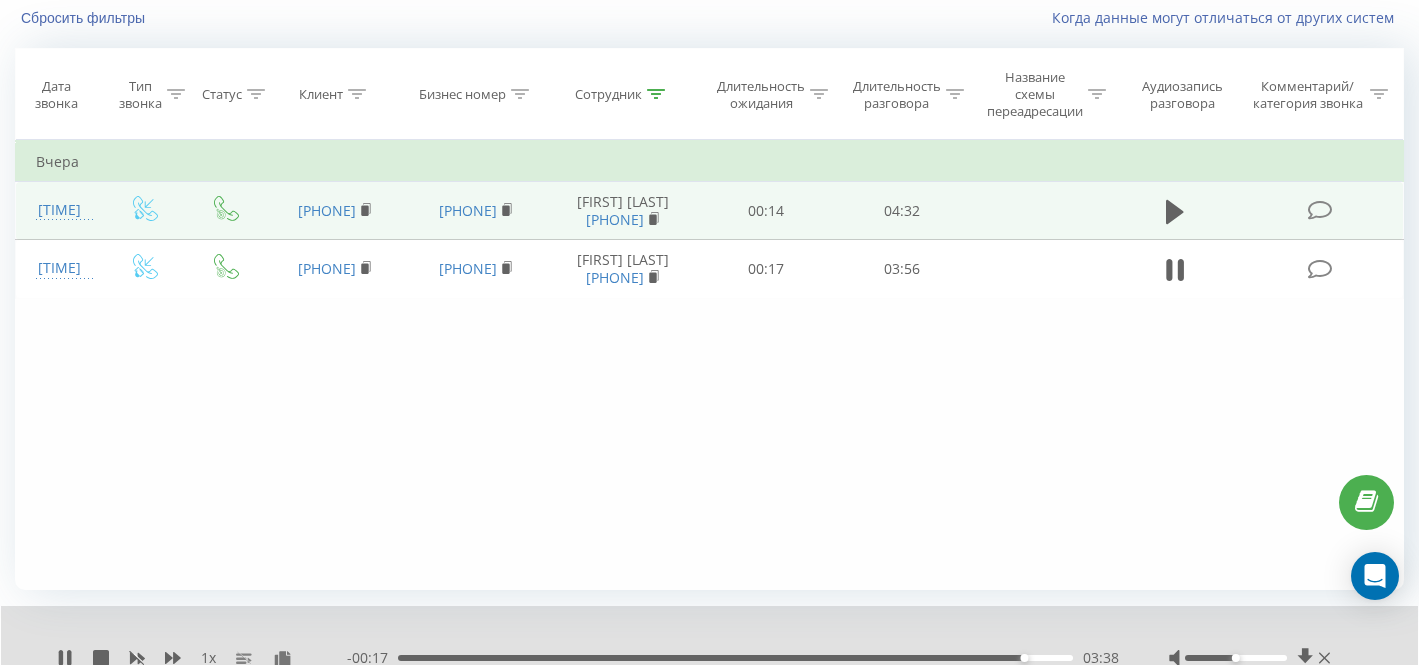 click on "- [TIME] [TIME]   [TIME]" at bounding box center [733, 658] 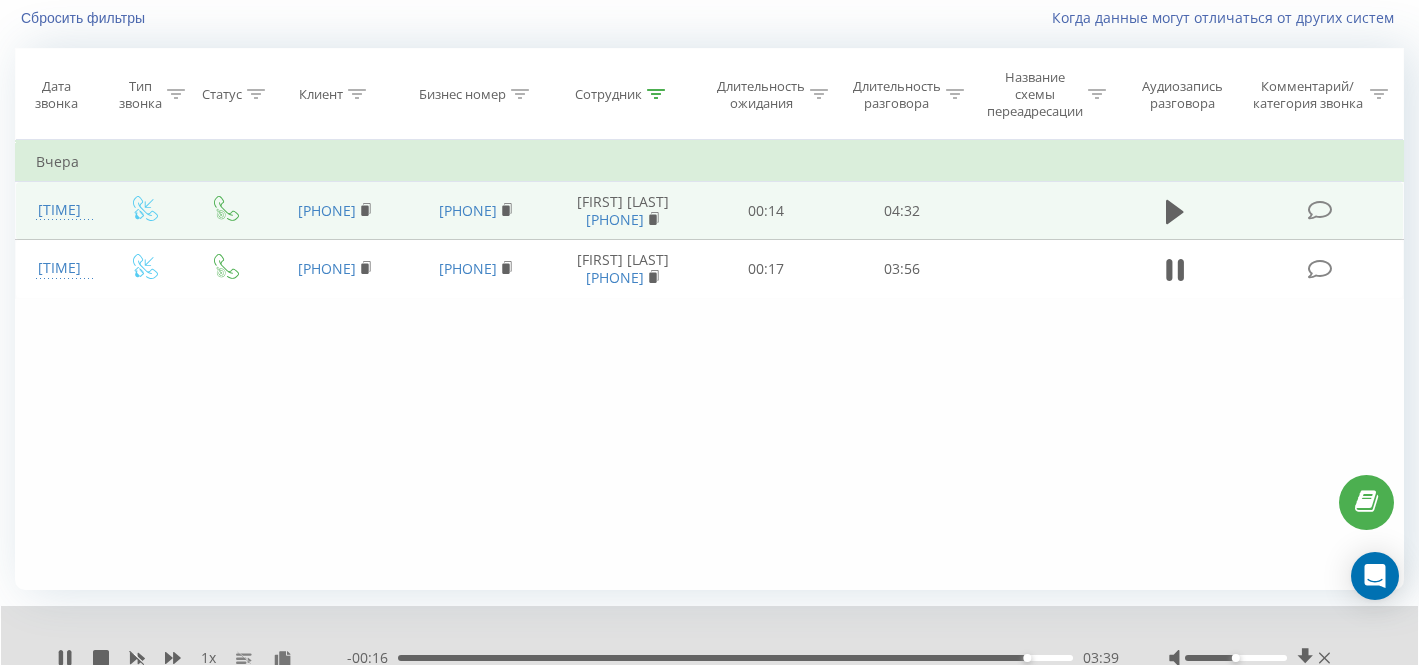 click on "03:39" at bounding box center (735, 658) 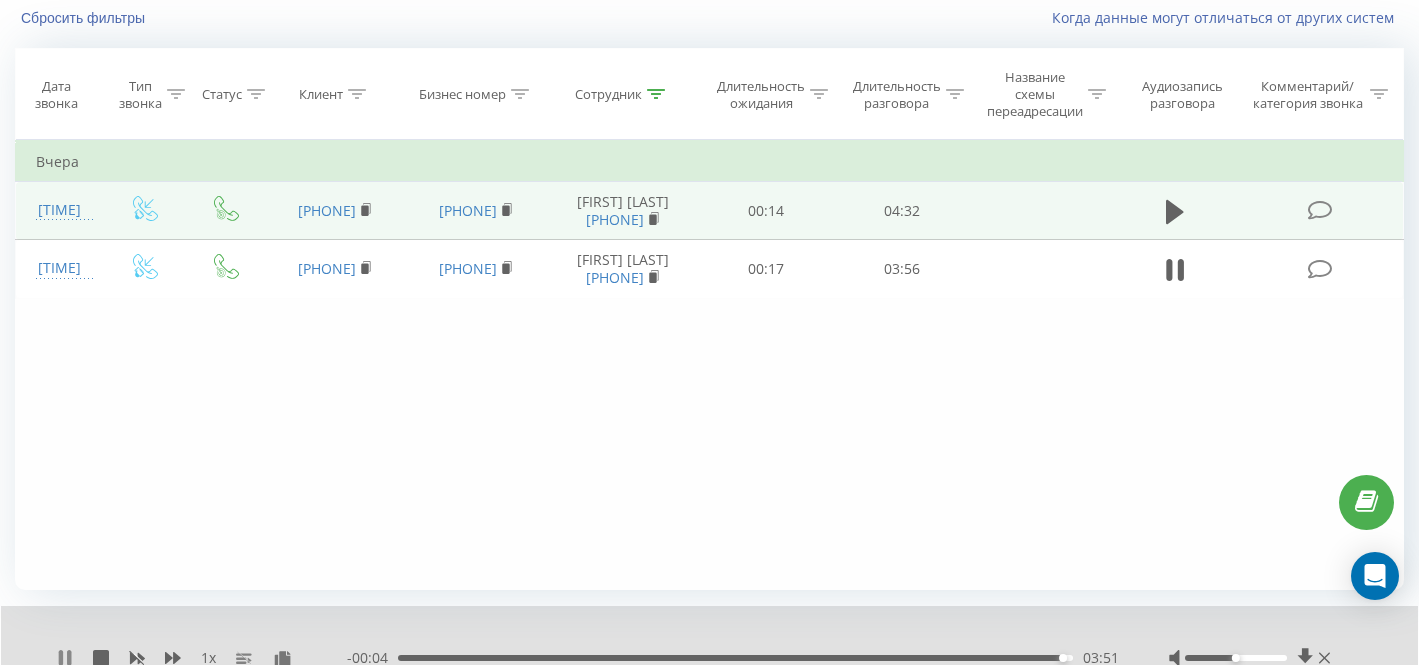 click 